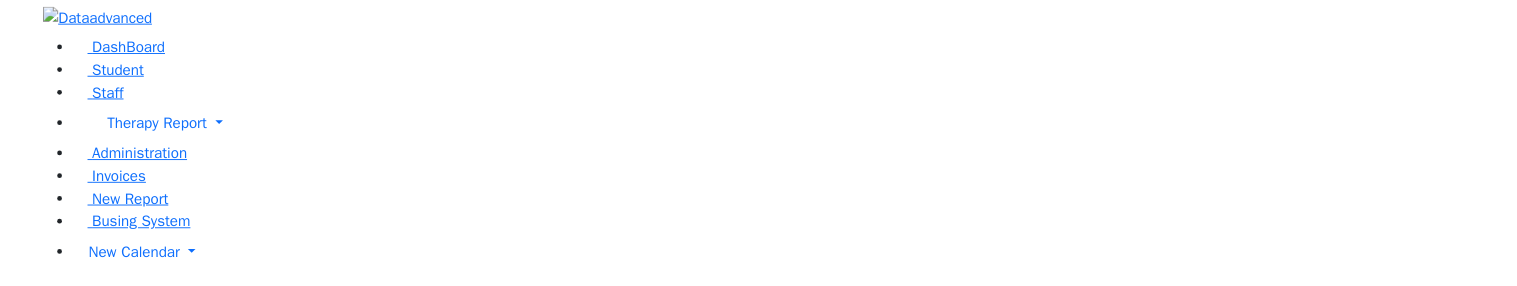 scroll, scrollTop: 0, scrollLeft: 0, axis: both 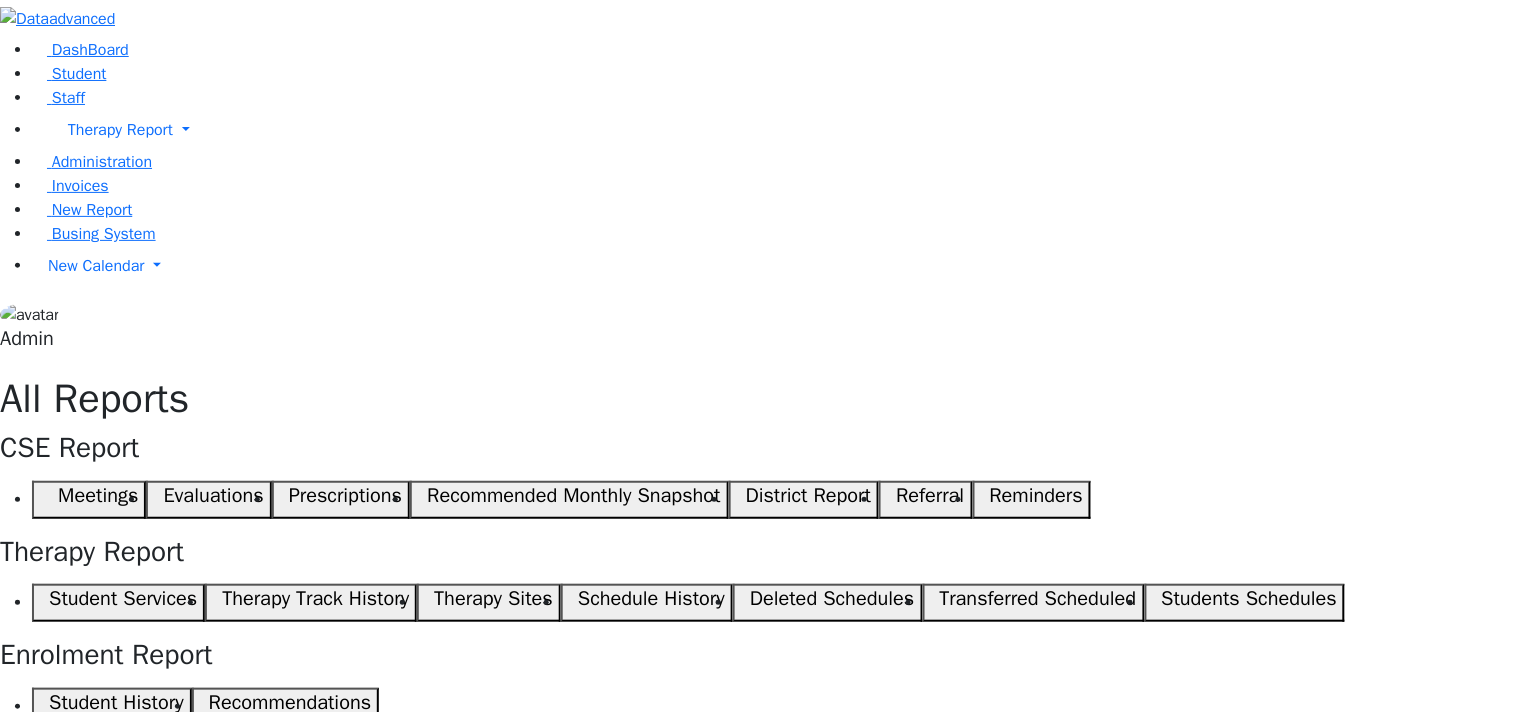 click at bounding box center [125, 926] 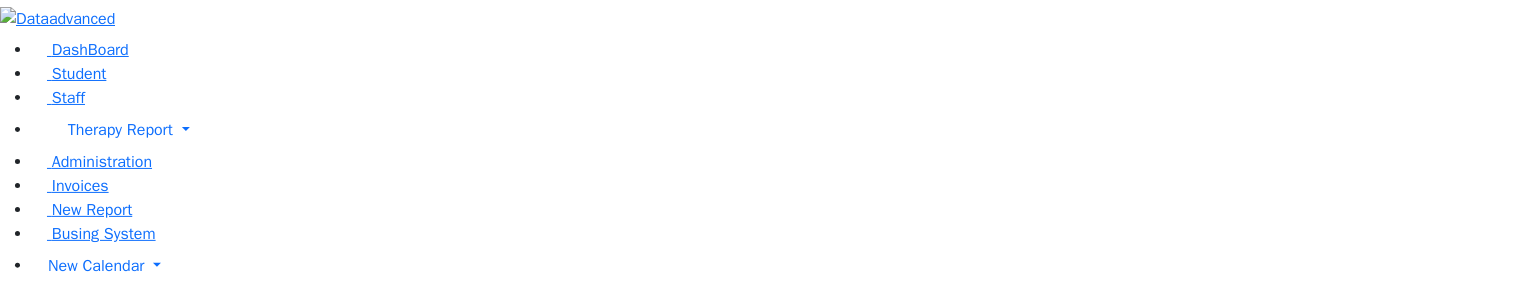 click on "aa" at bounding box center (125, 926) 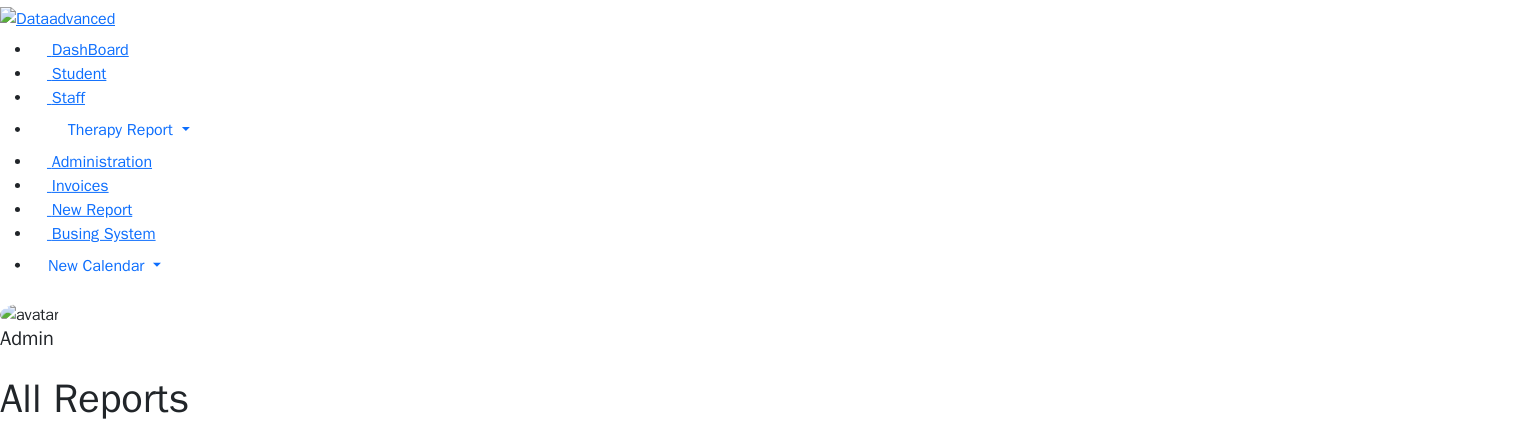 click on "aa" at bounding box center (125, 926) 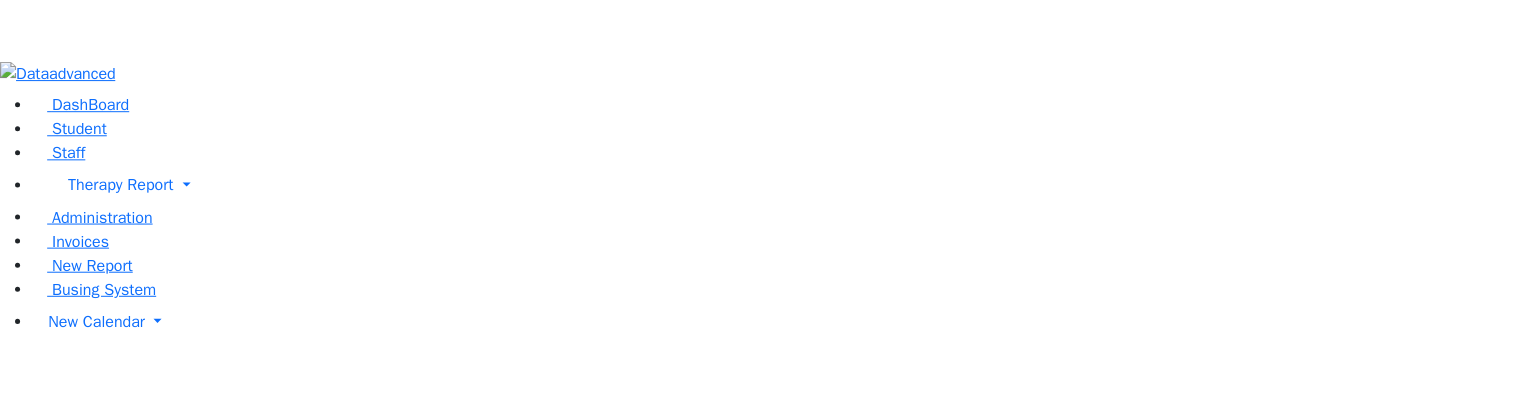 scroll, scrollTop: 0, scrollLeft: 0, axis: both 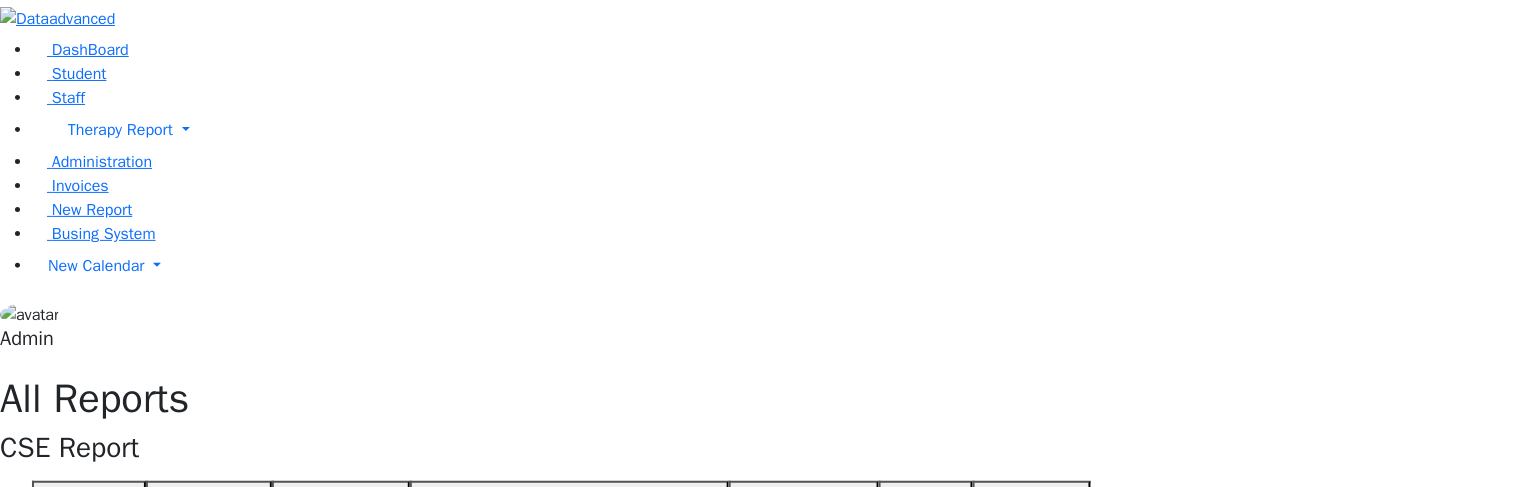 click at bounding box center (125, 926) 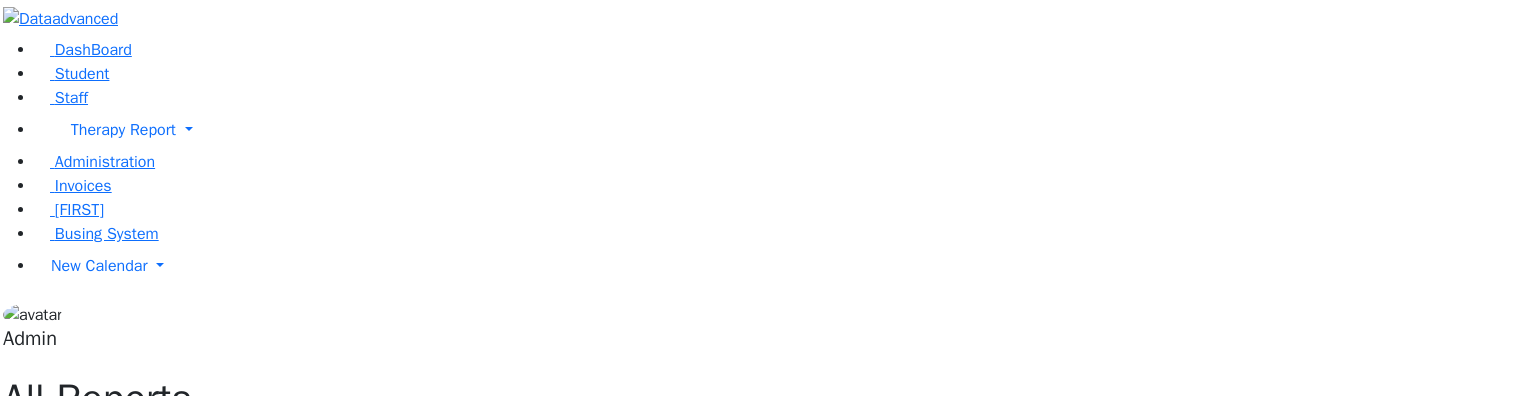 scroll, scrollTop: 0, scrollLeft: 0, axis: both 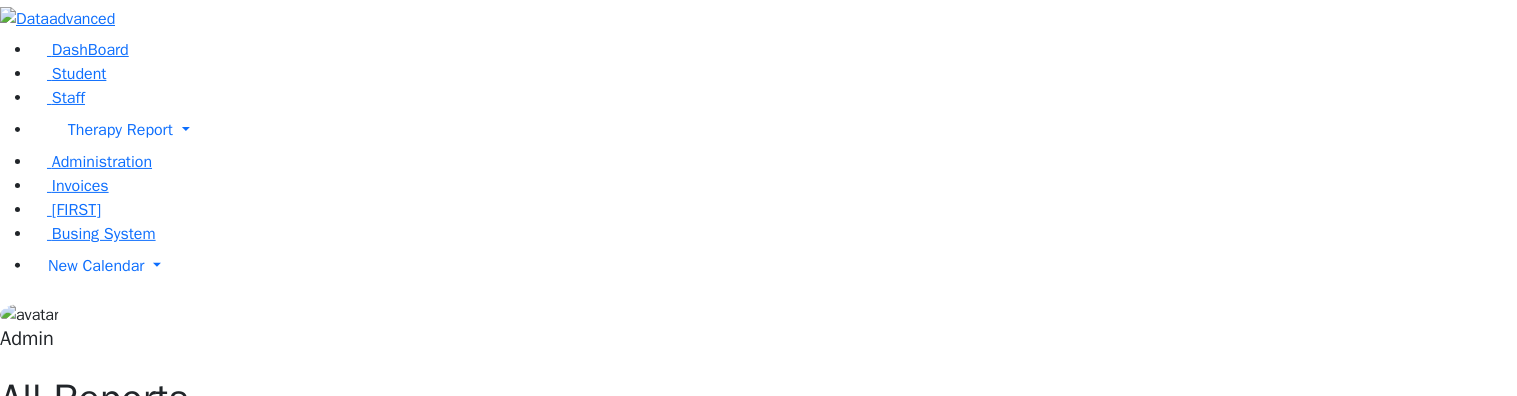 click at bounding box center (125, 950) 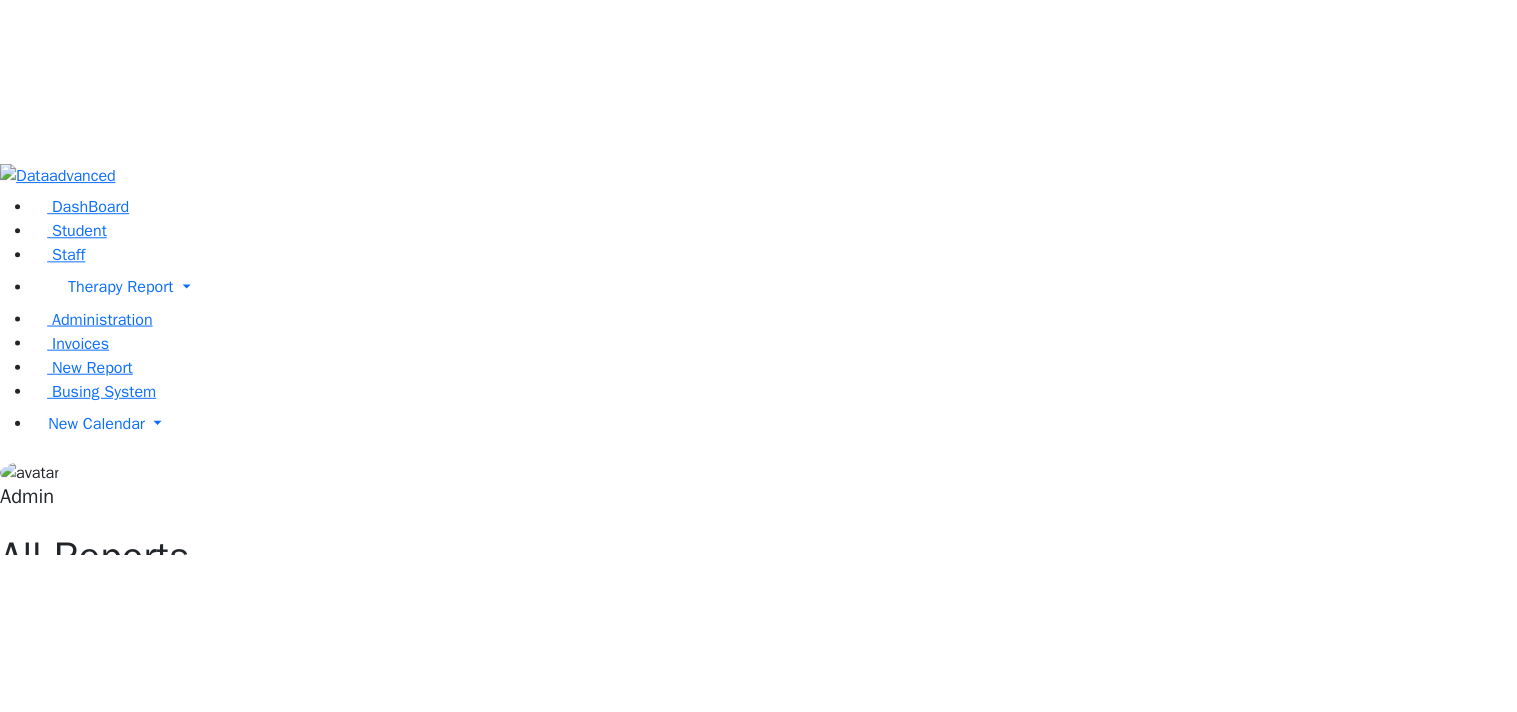 scroll, scrollTop: 0, scrollLeft: 0, axis: both 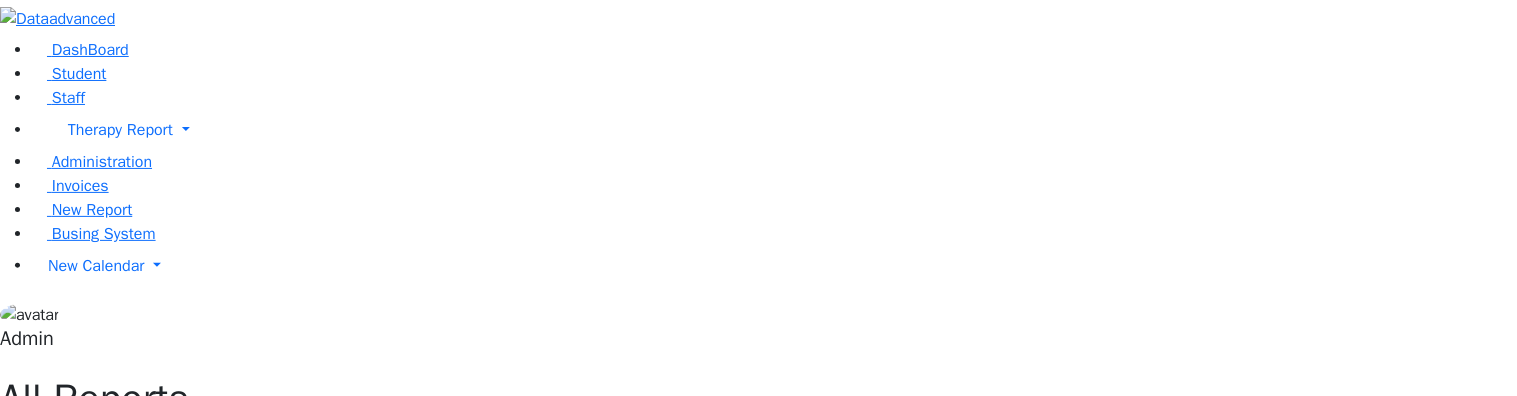 click at bounding box center (125, 926) 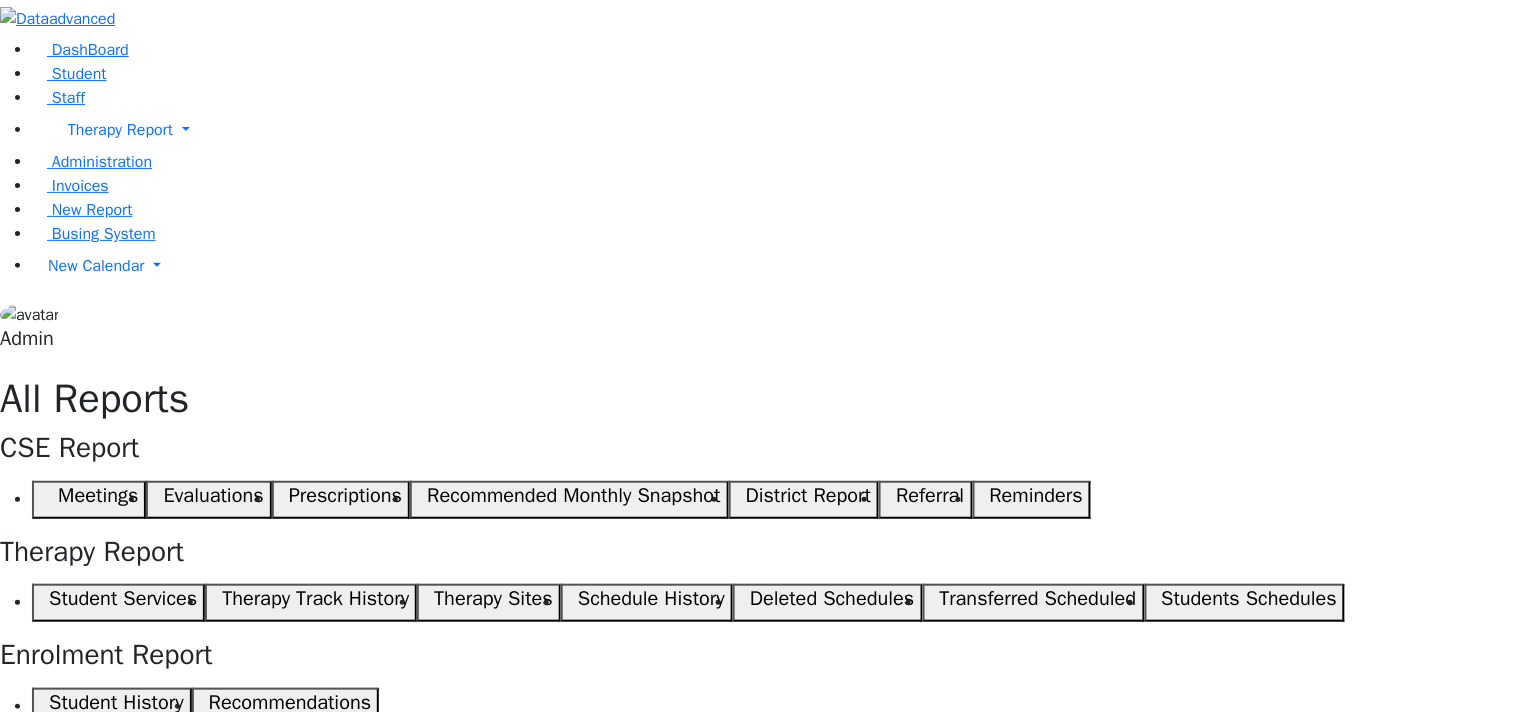 type 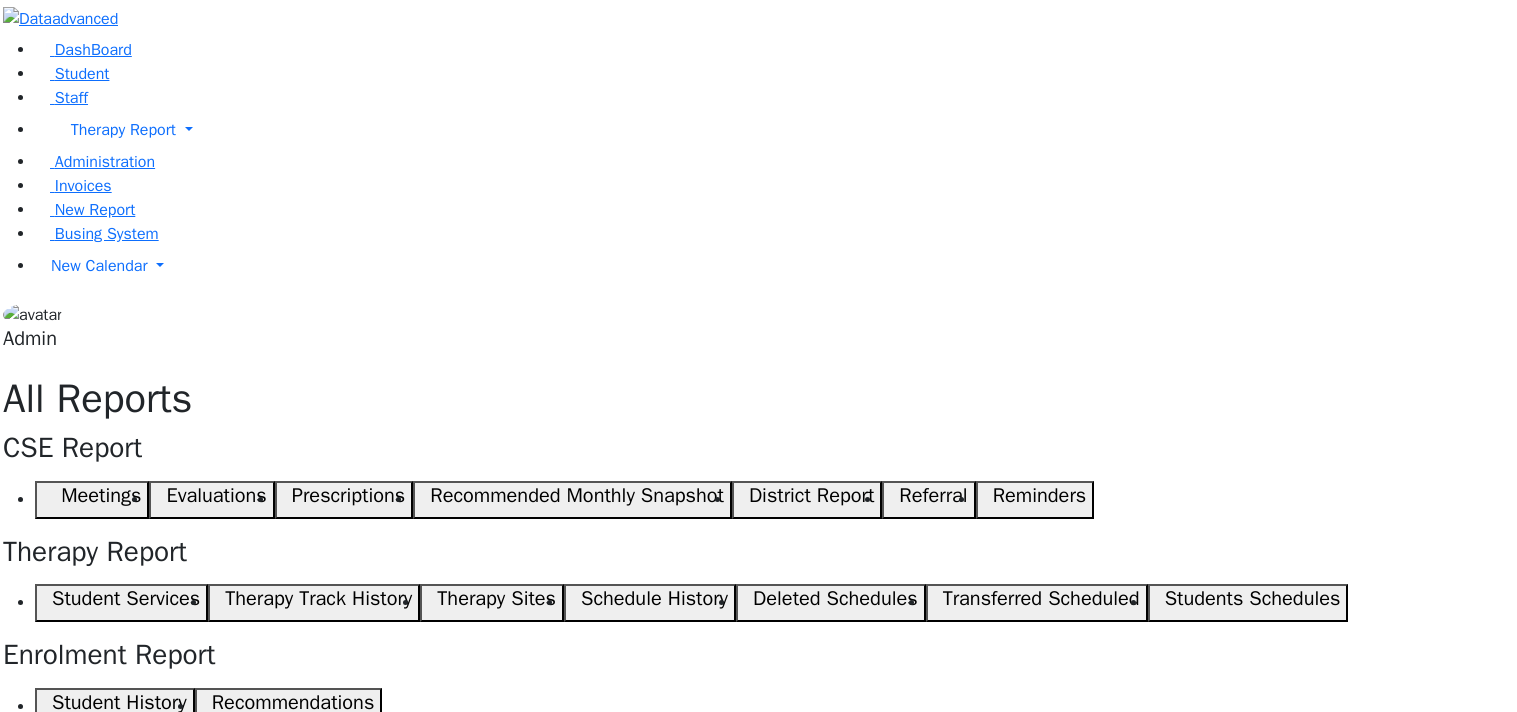 scroll, scrollTop: 0, scrollLeft: 0, axis: both 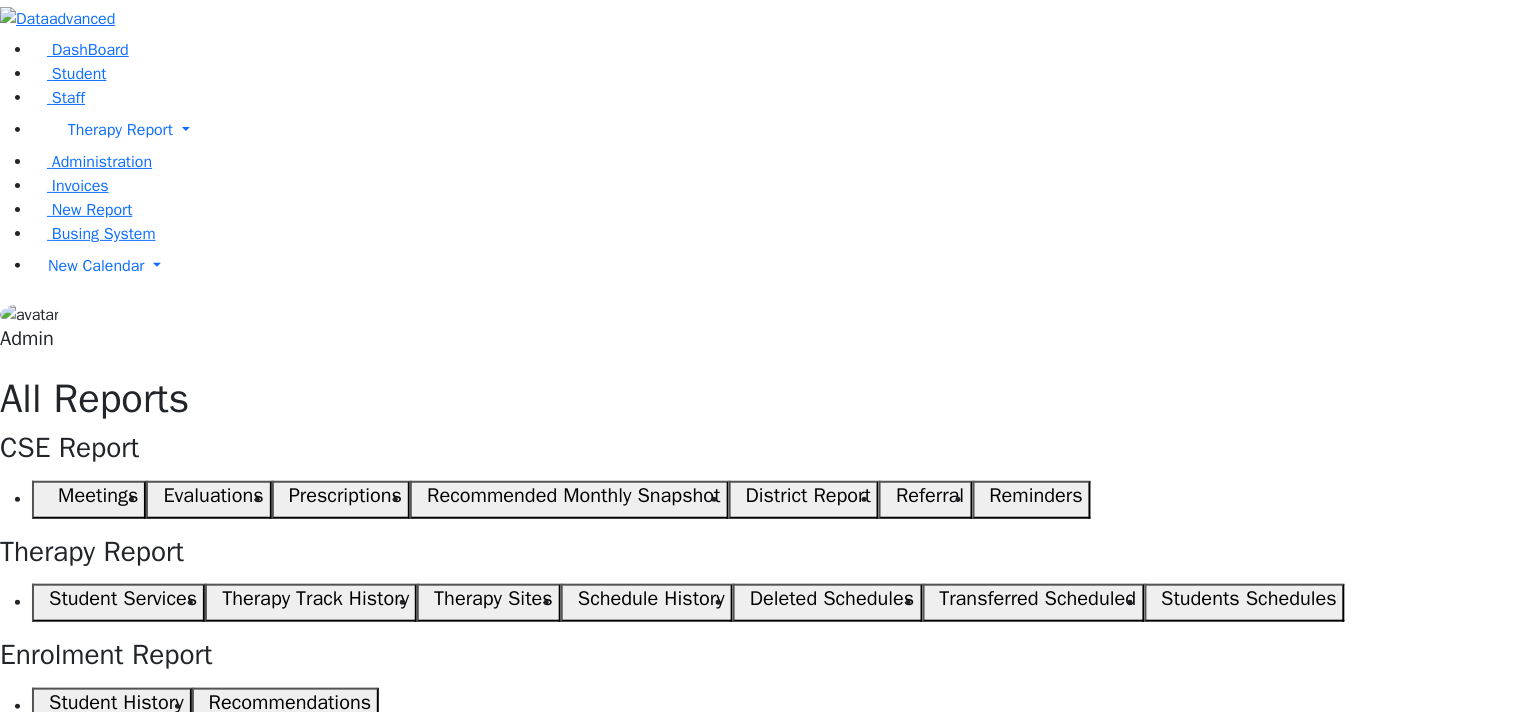click at bounding box center [125, 926] 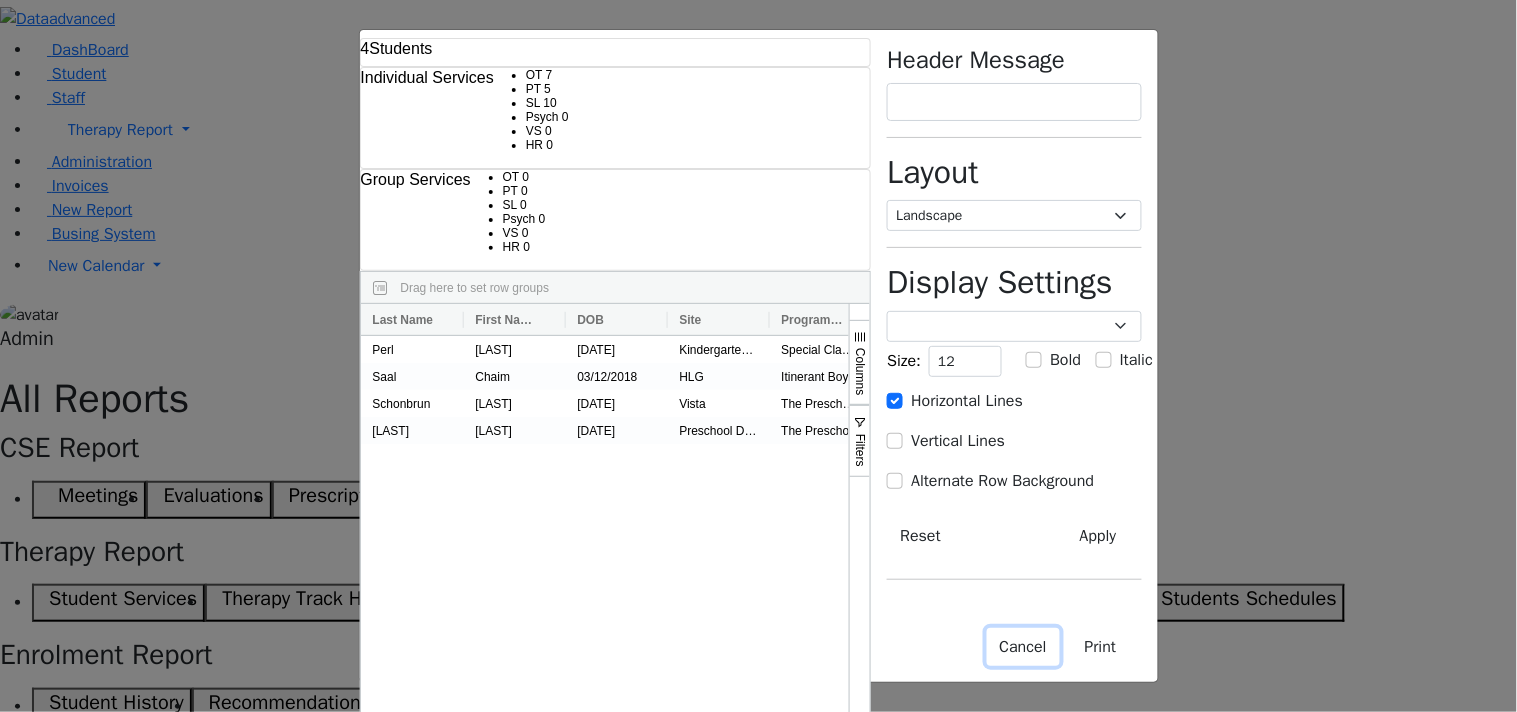 click on "Cancel" at bounding box center (1023, 647) 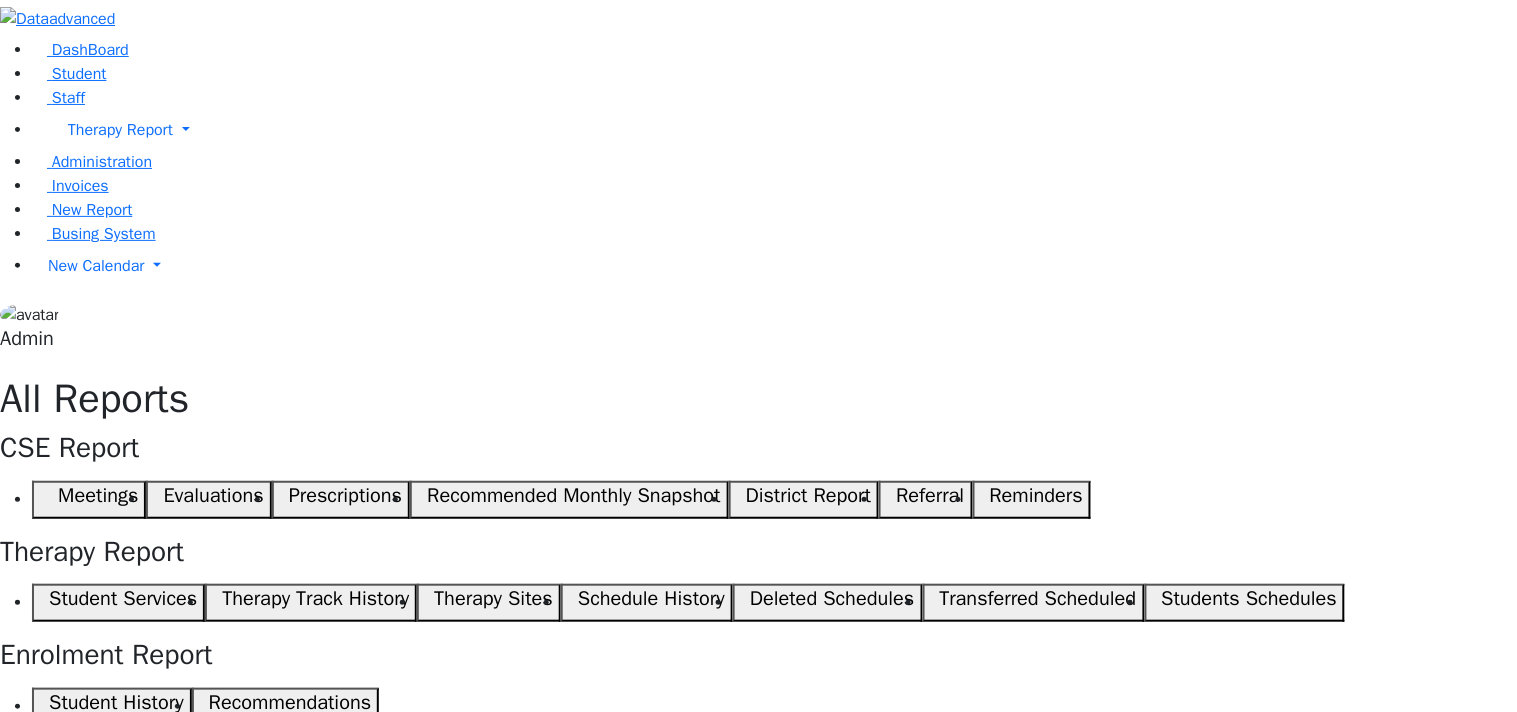 click on "All Reports Student Services" at bounding box center [758, 873] 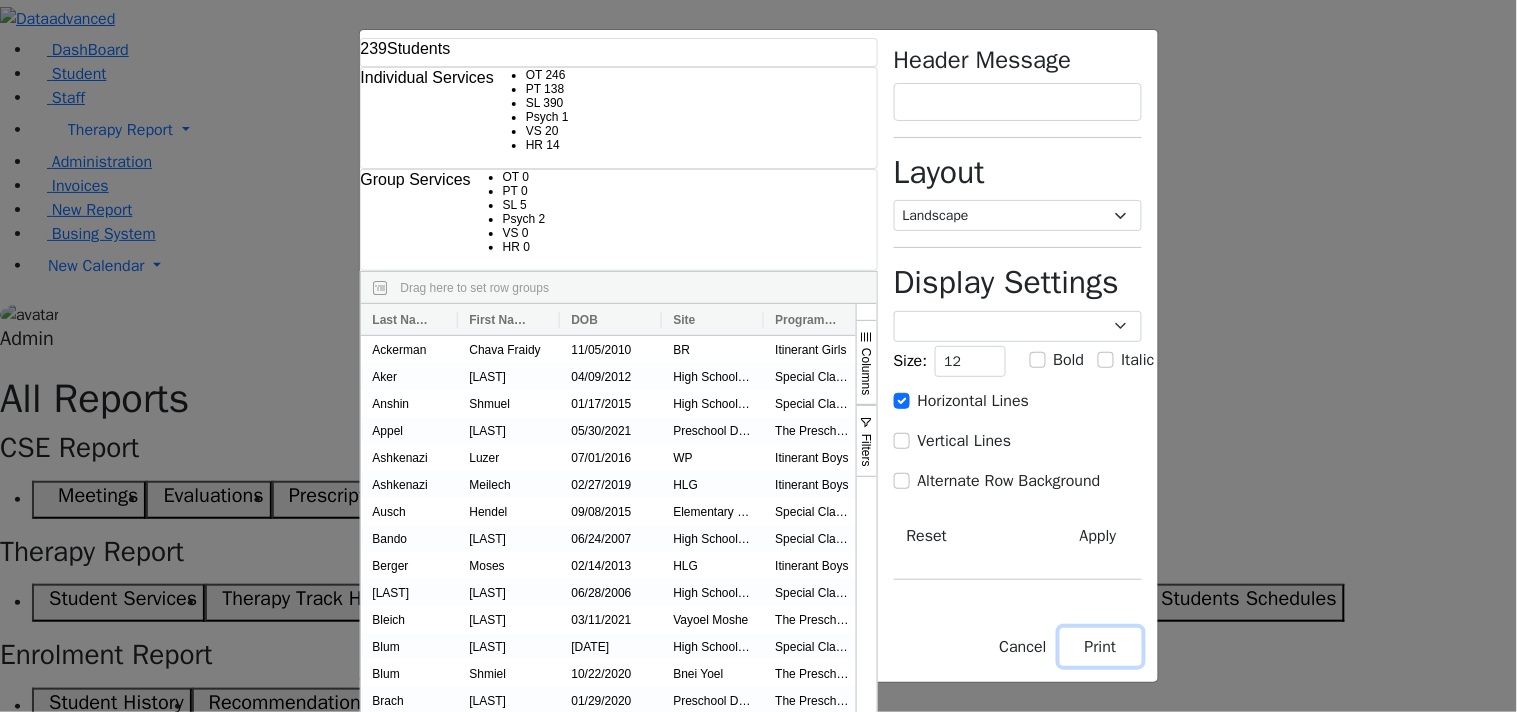 click on "Print" at bounding box center [1101, 647] 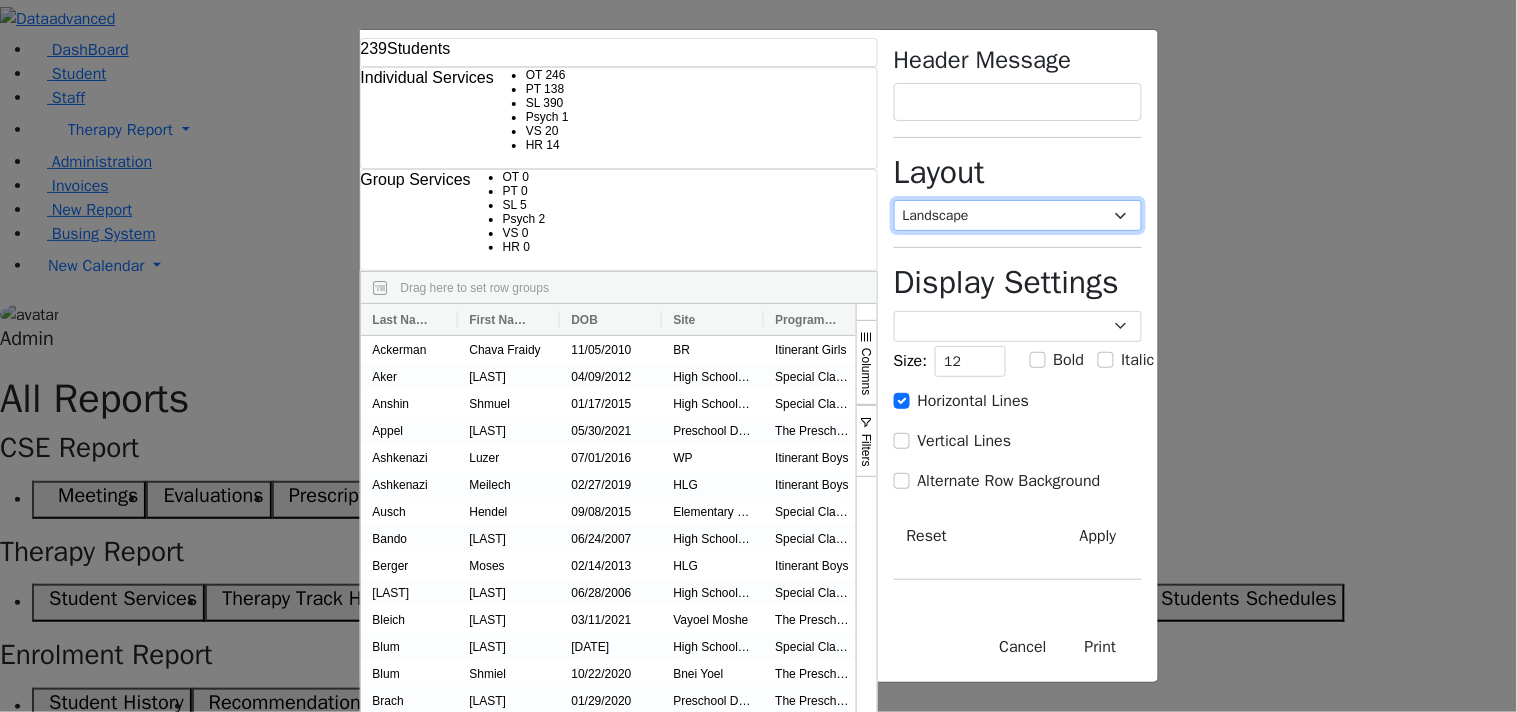 click on "Portrait
Landscape" at bounding box center [1018, 215] 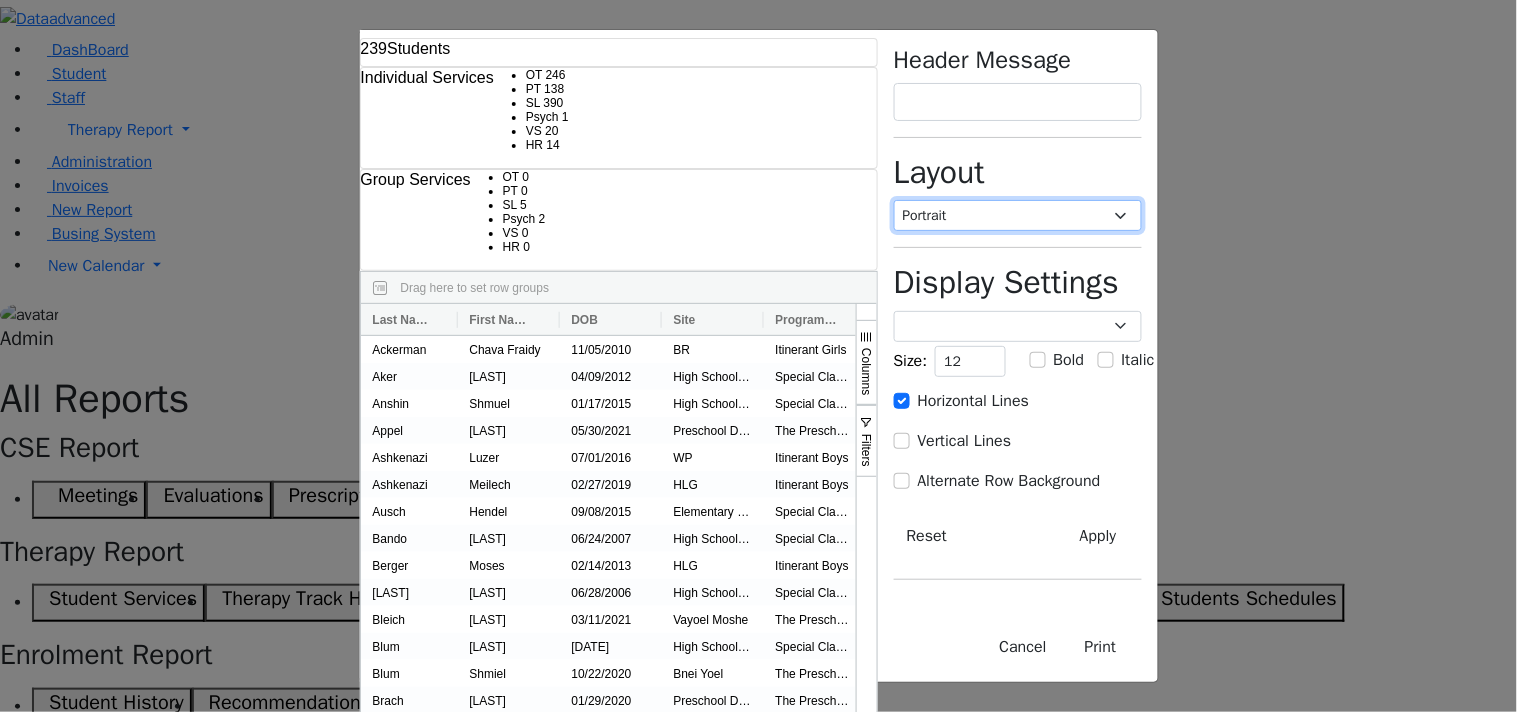 click on "Portrait
Landscape" at bounding box center (1018, 215) 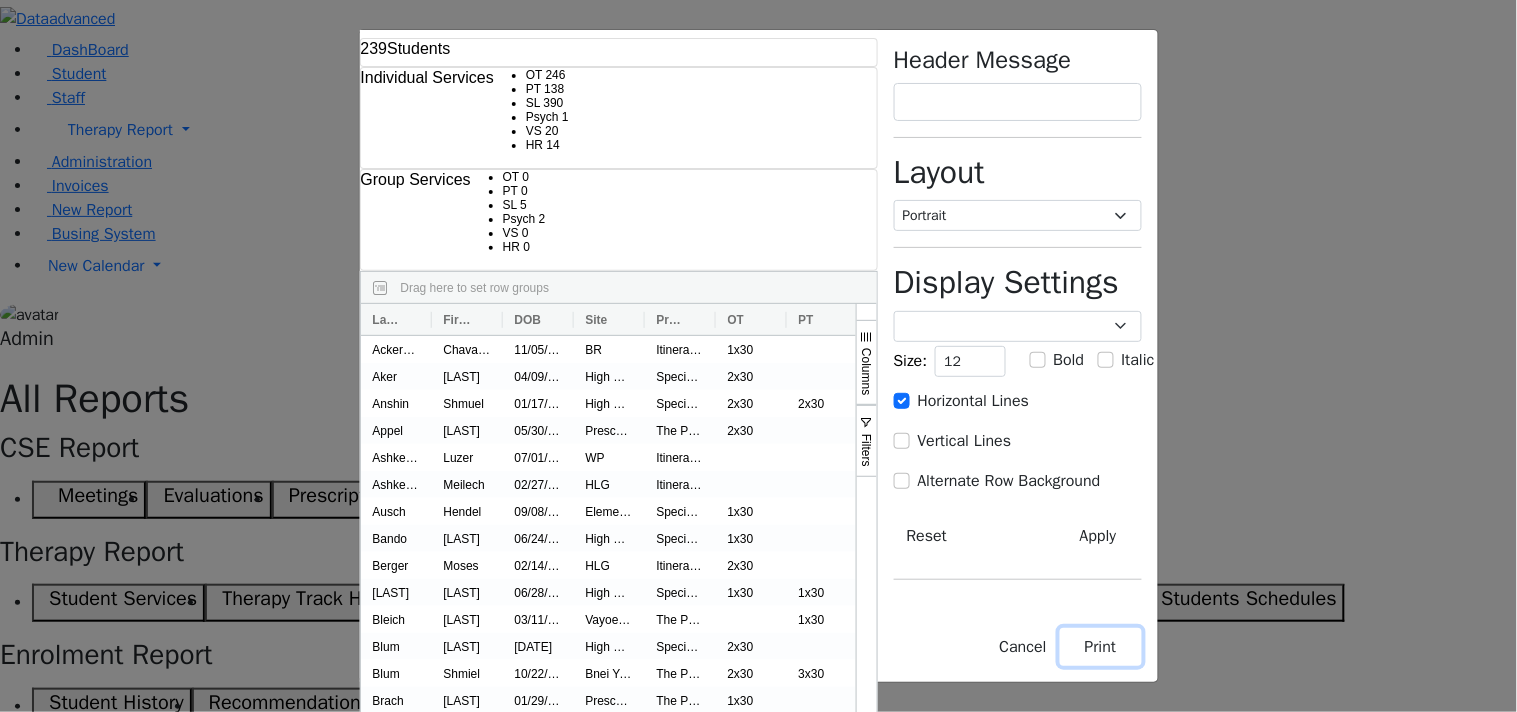 click on "Print" at bounding box center [1101, 647] 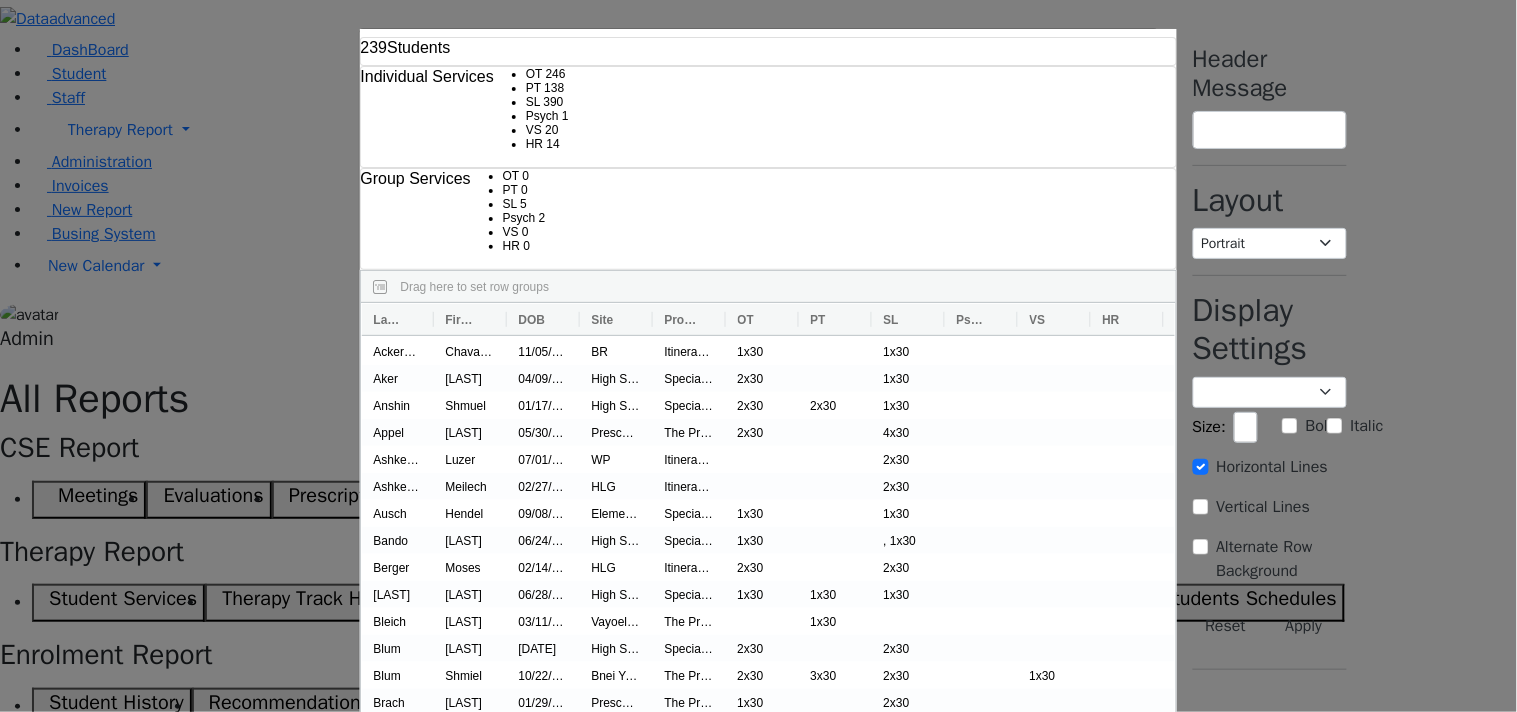 select on "landscape" 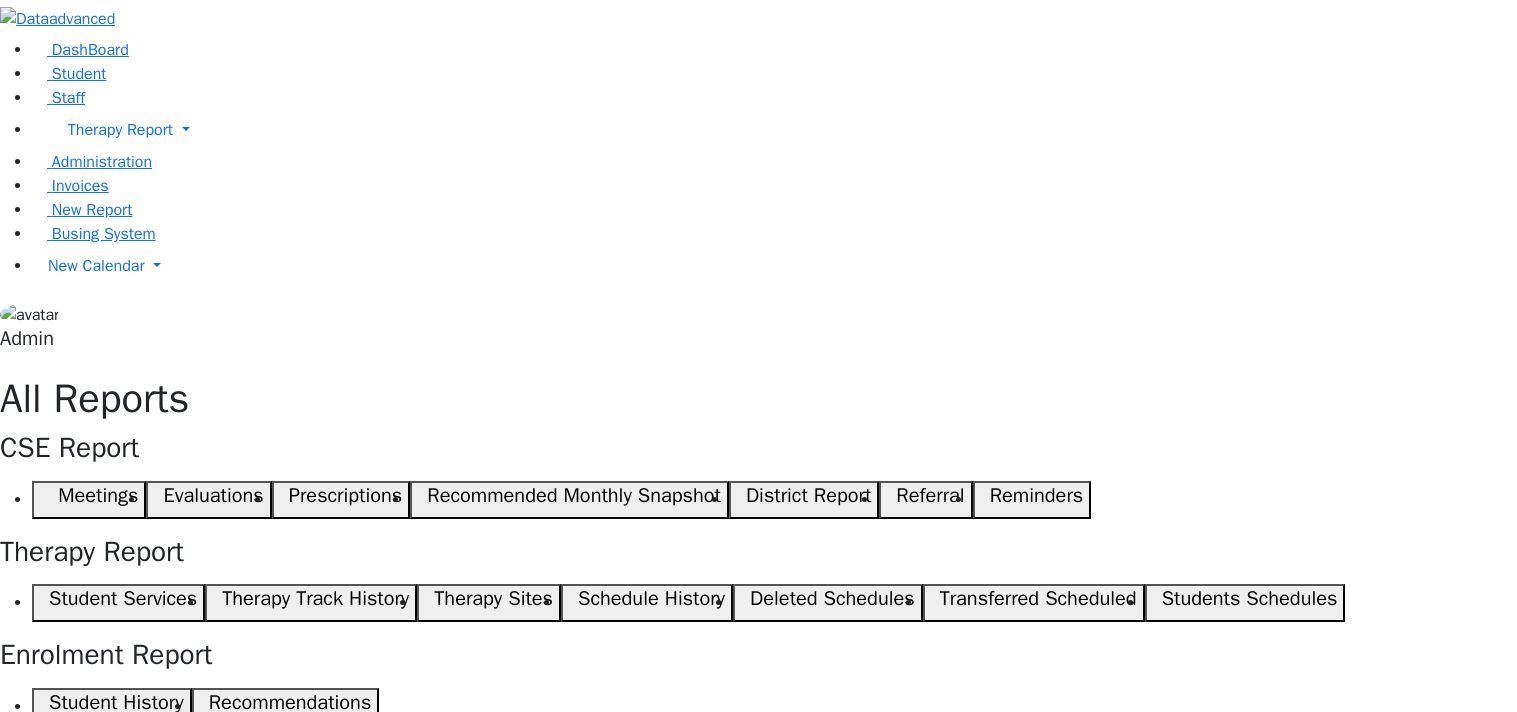 scroll, scrollTop: 0, scrollLeft: 0, axis: both 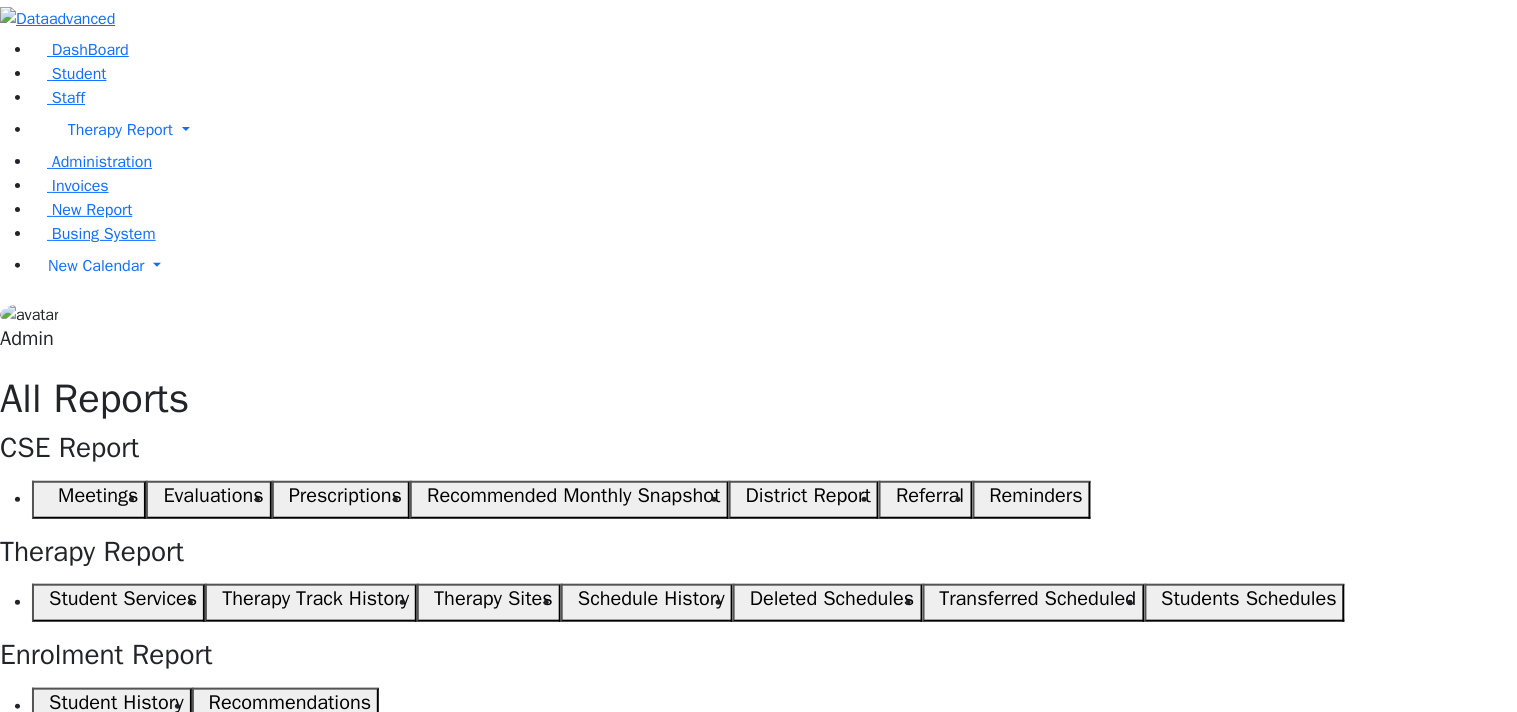 click on "Print" at bounding box center [319, 1238] 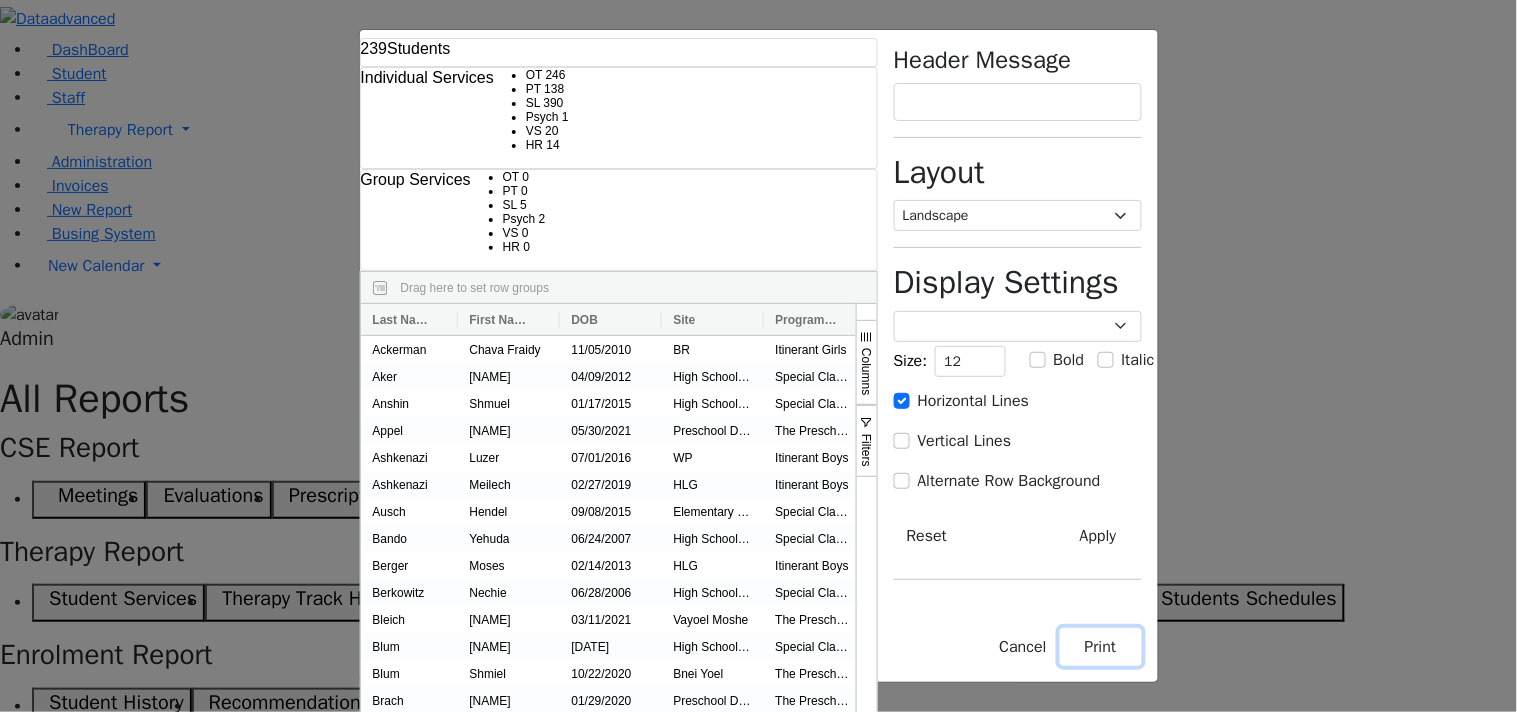click on "Print" at bounding box center (1101, 647) 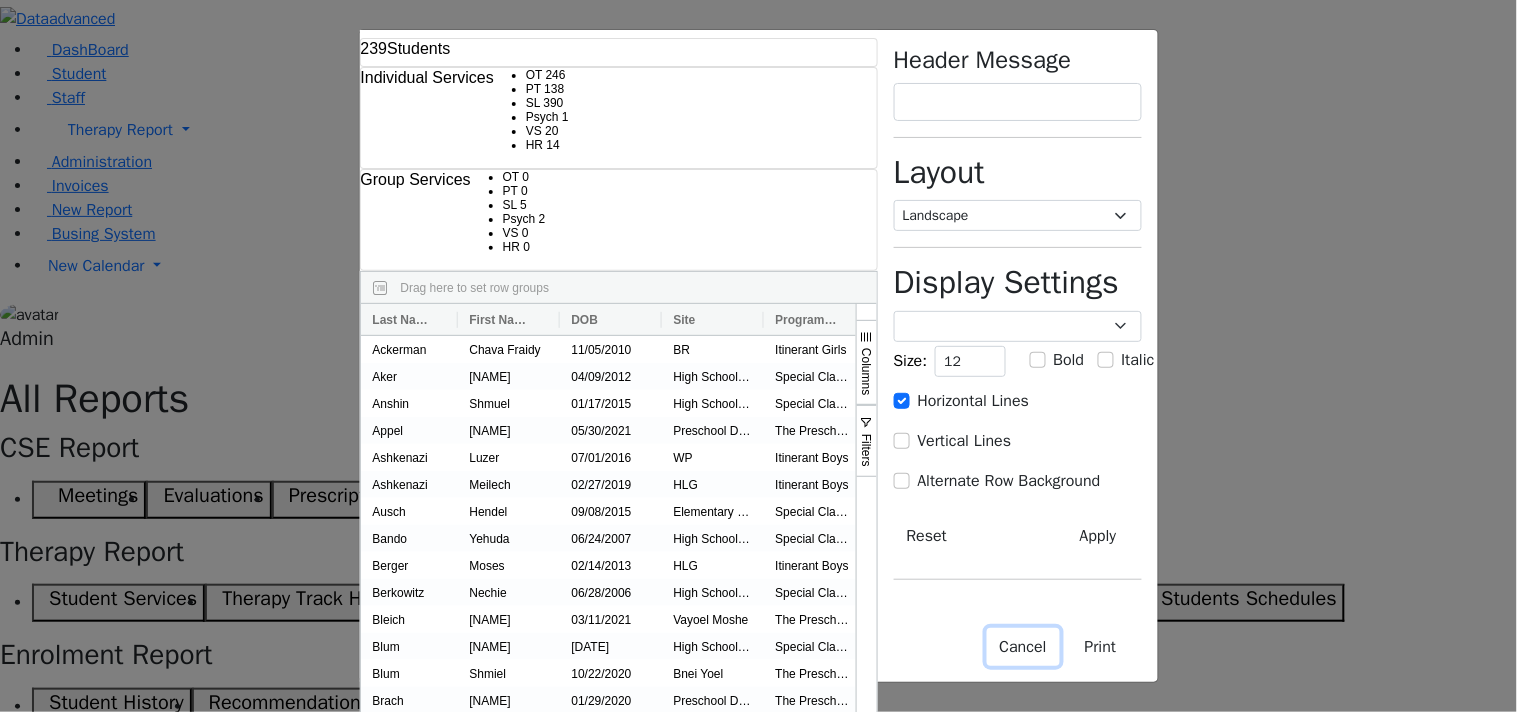 click on "Cancel" at bounding box center (1023, 647) 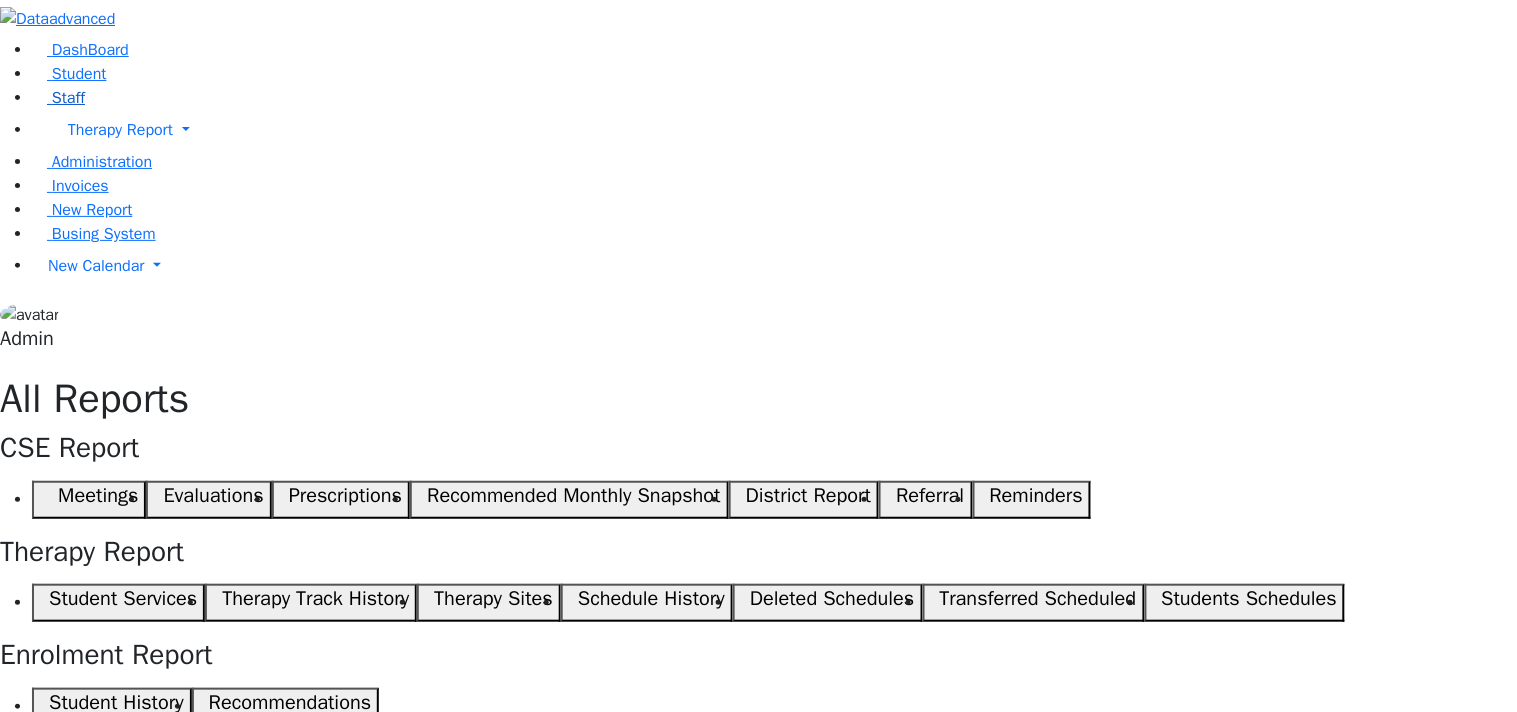 click on "Staff" at bounding box center (58, 98) 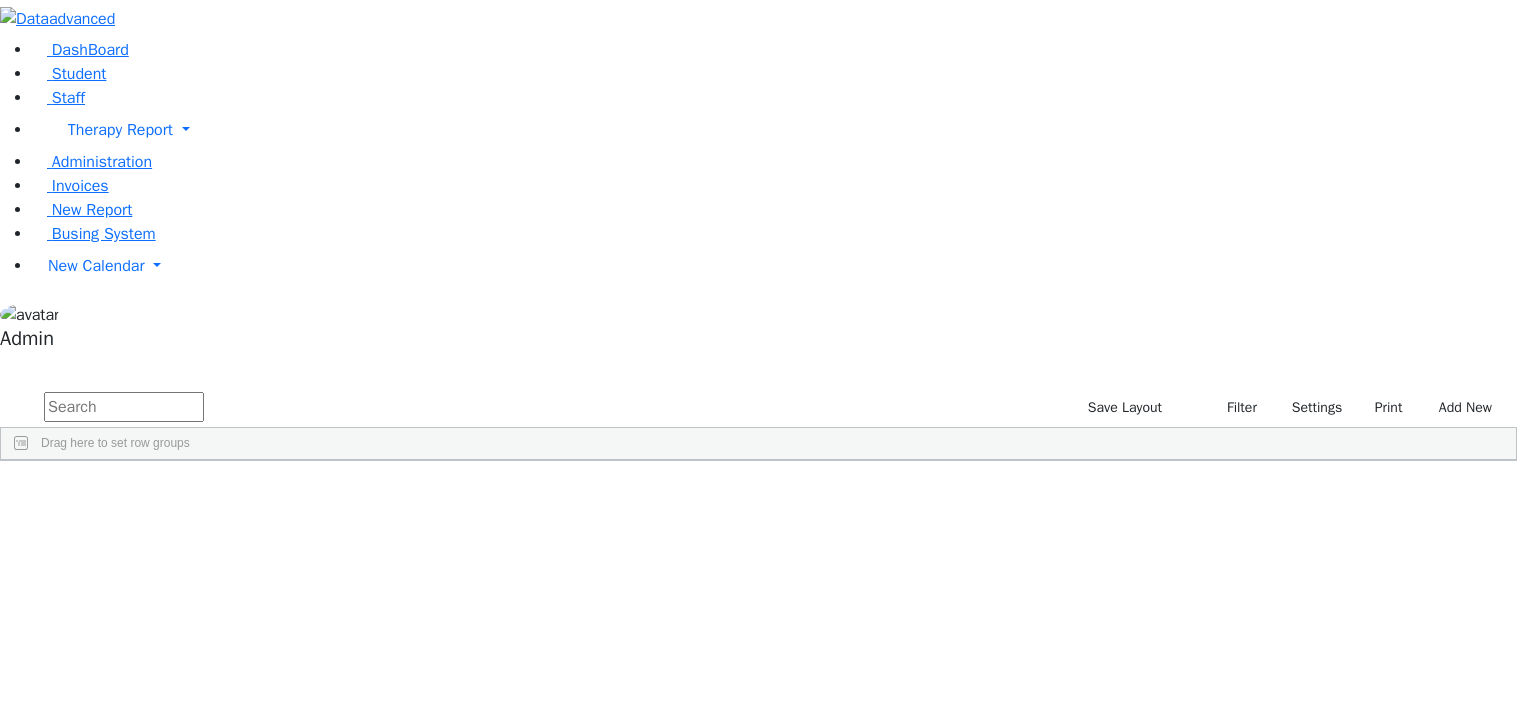 scroll, scrollTop: 0, scrollLeft: 0, axis: both 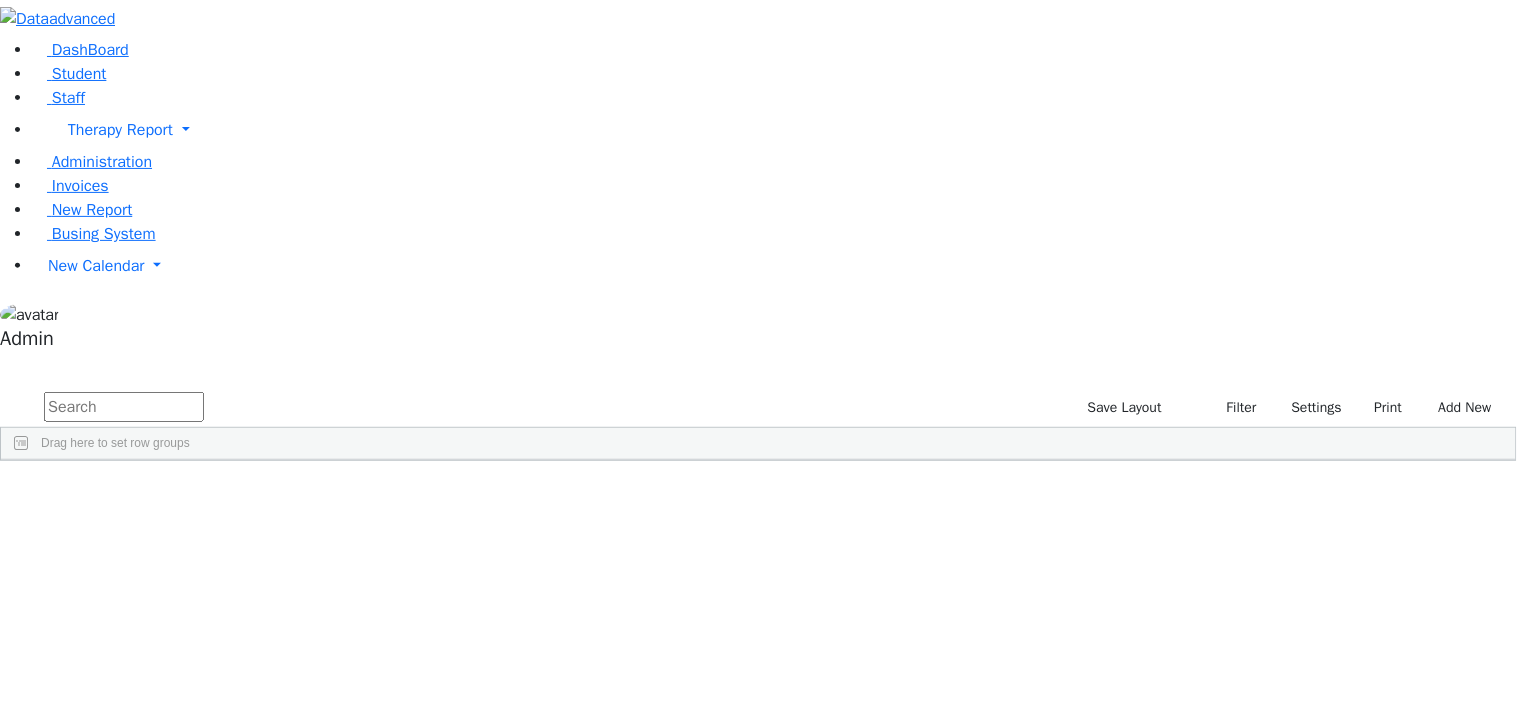 click on "[LAST]" at bounding box center (48, 505) 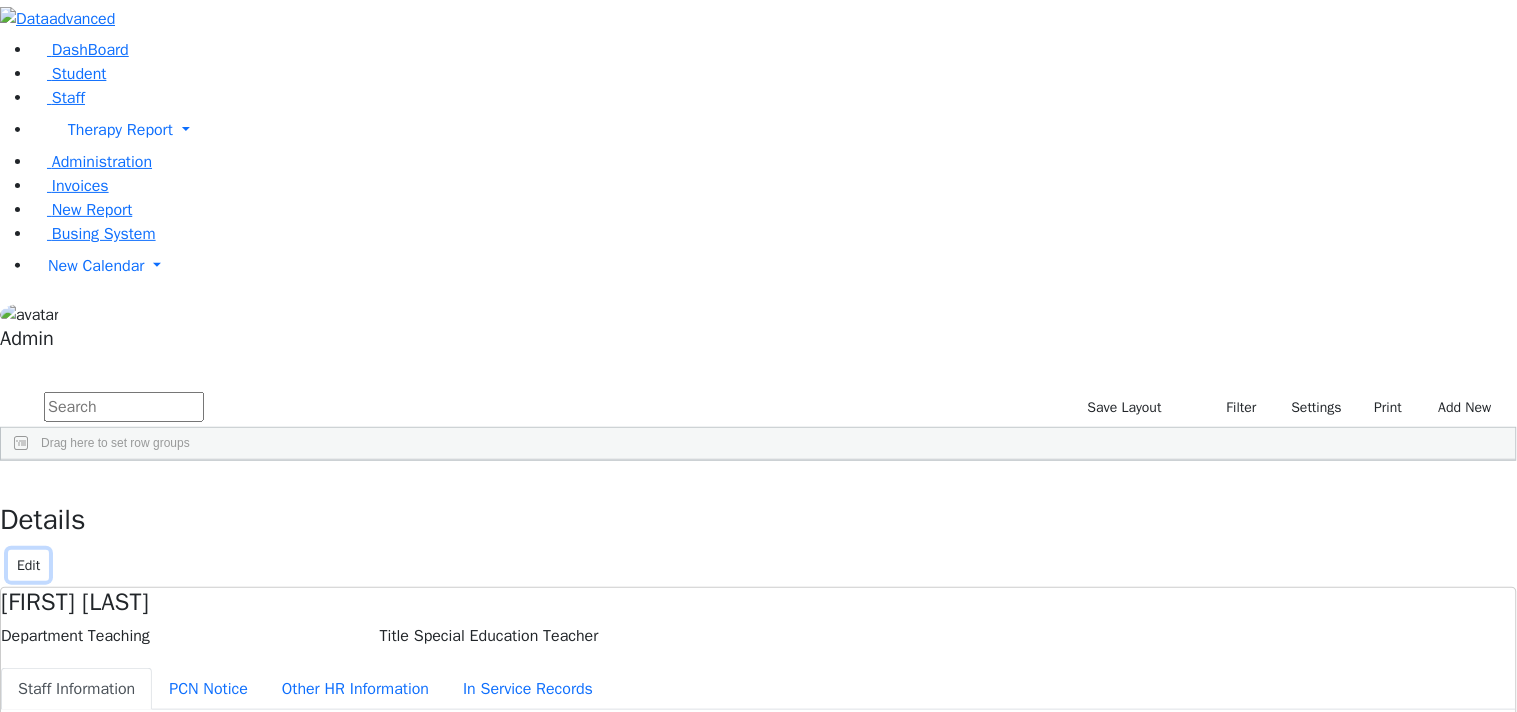 click on "Edit" at bounding box center [28, 565] 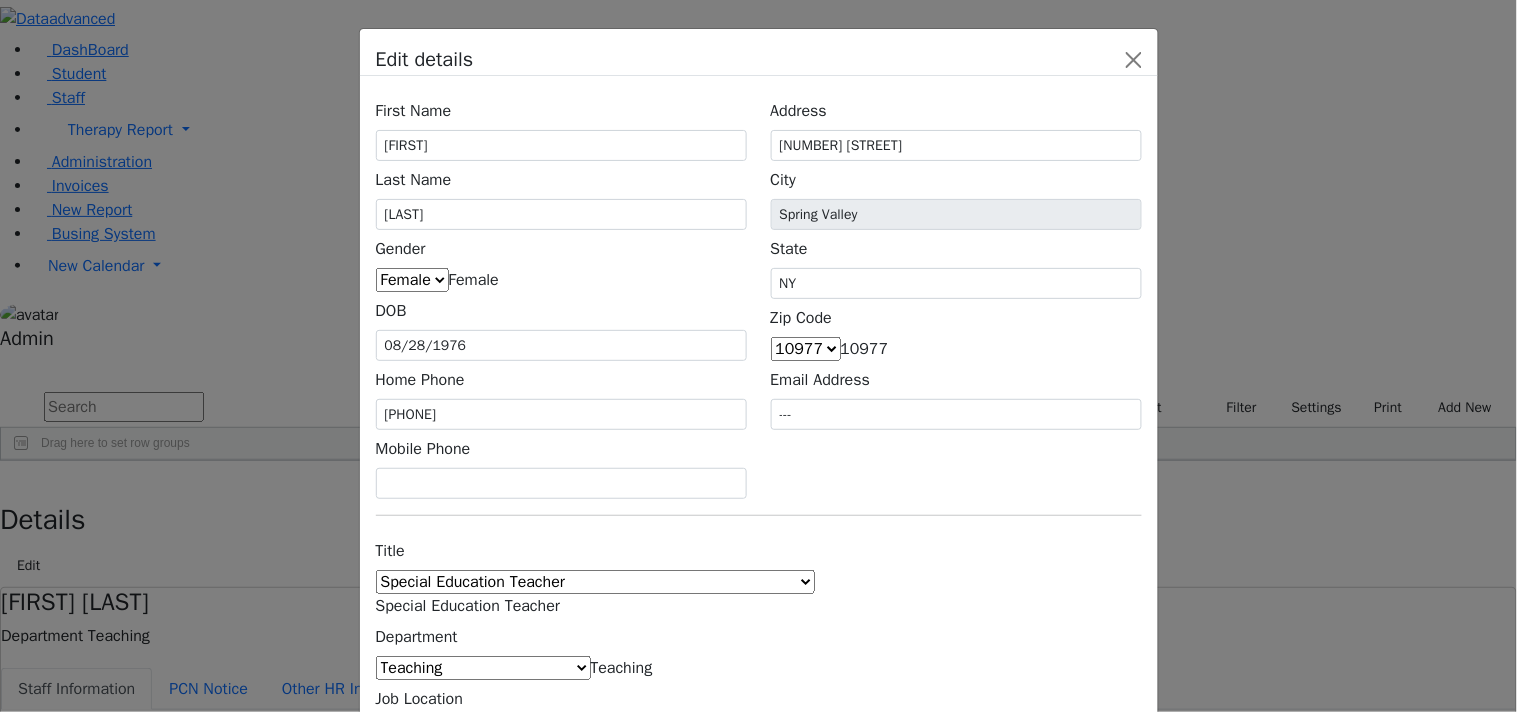 type 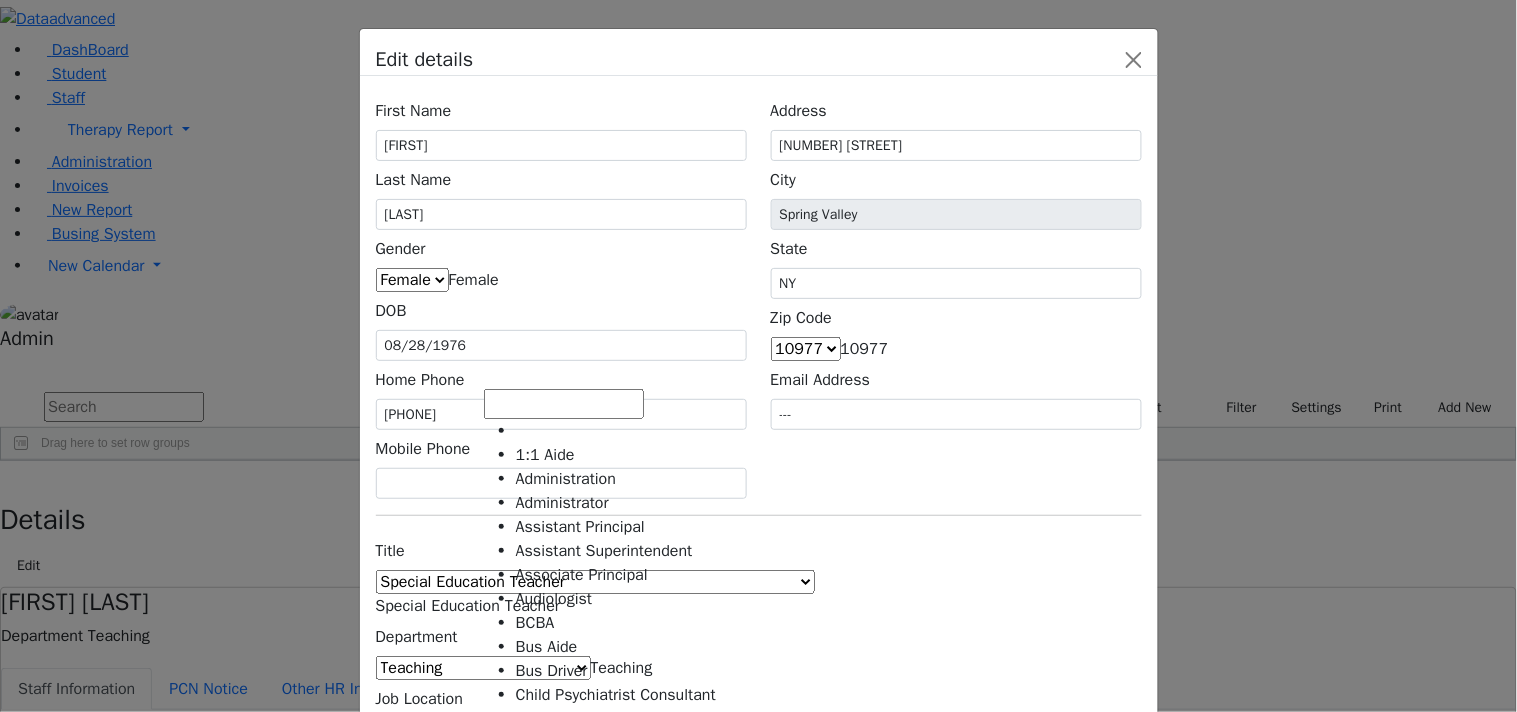click on "Special Education Teacher" at bounding box center [468, 606] 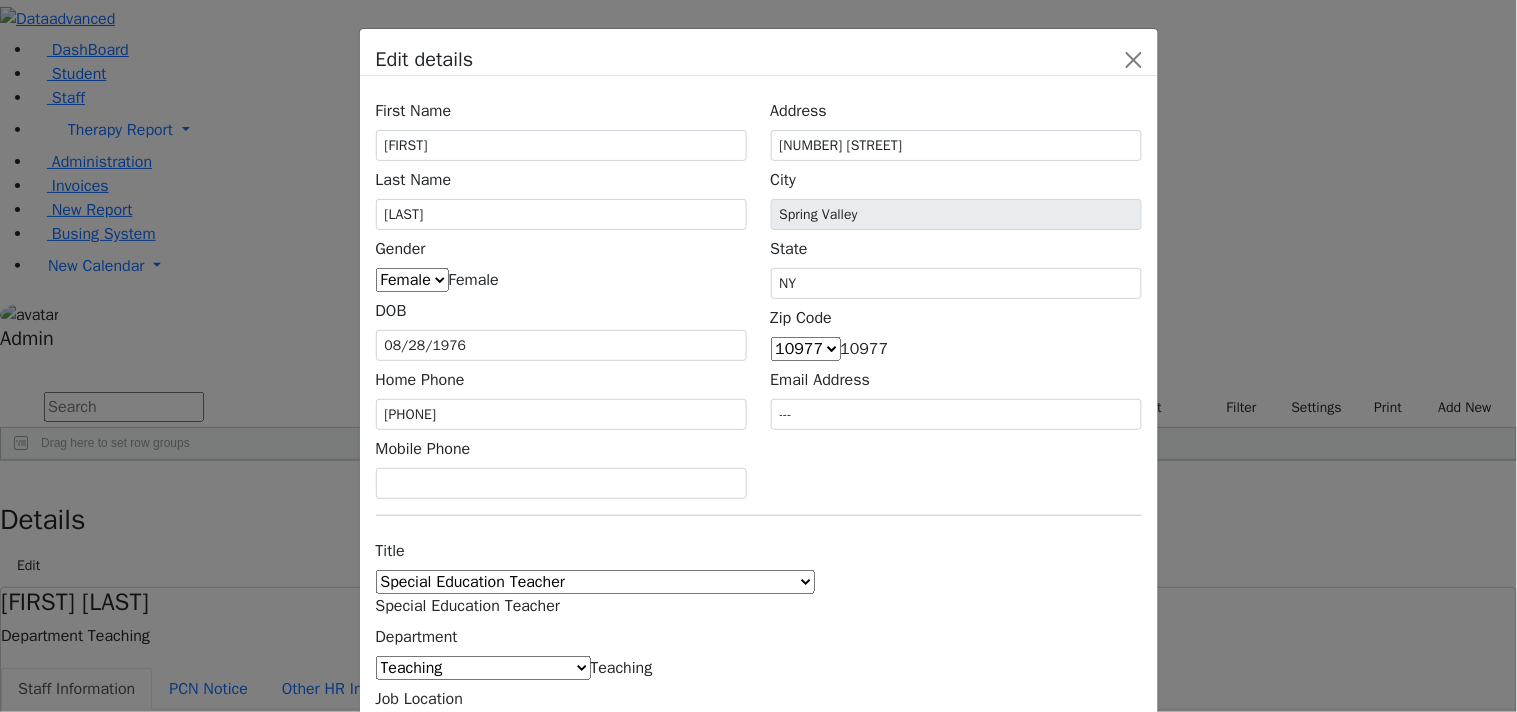 click on "ECEC" at bounding box center [672, 730] 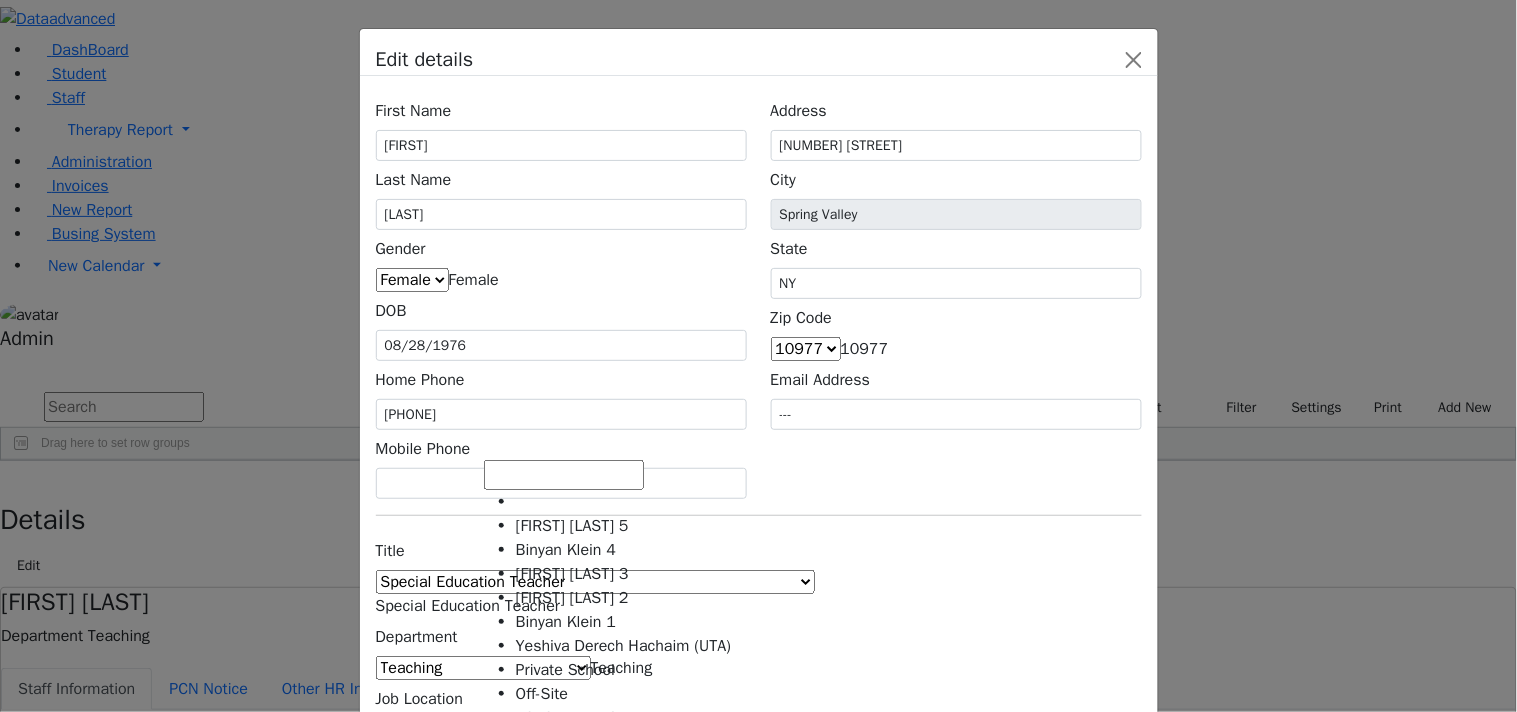 click on "ECEC" at bounding box center (672, 730) 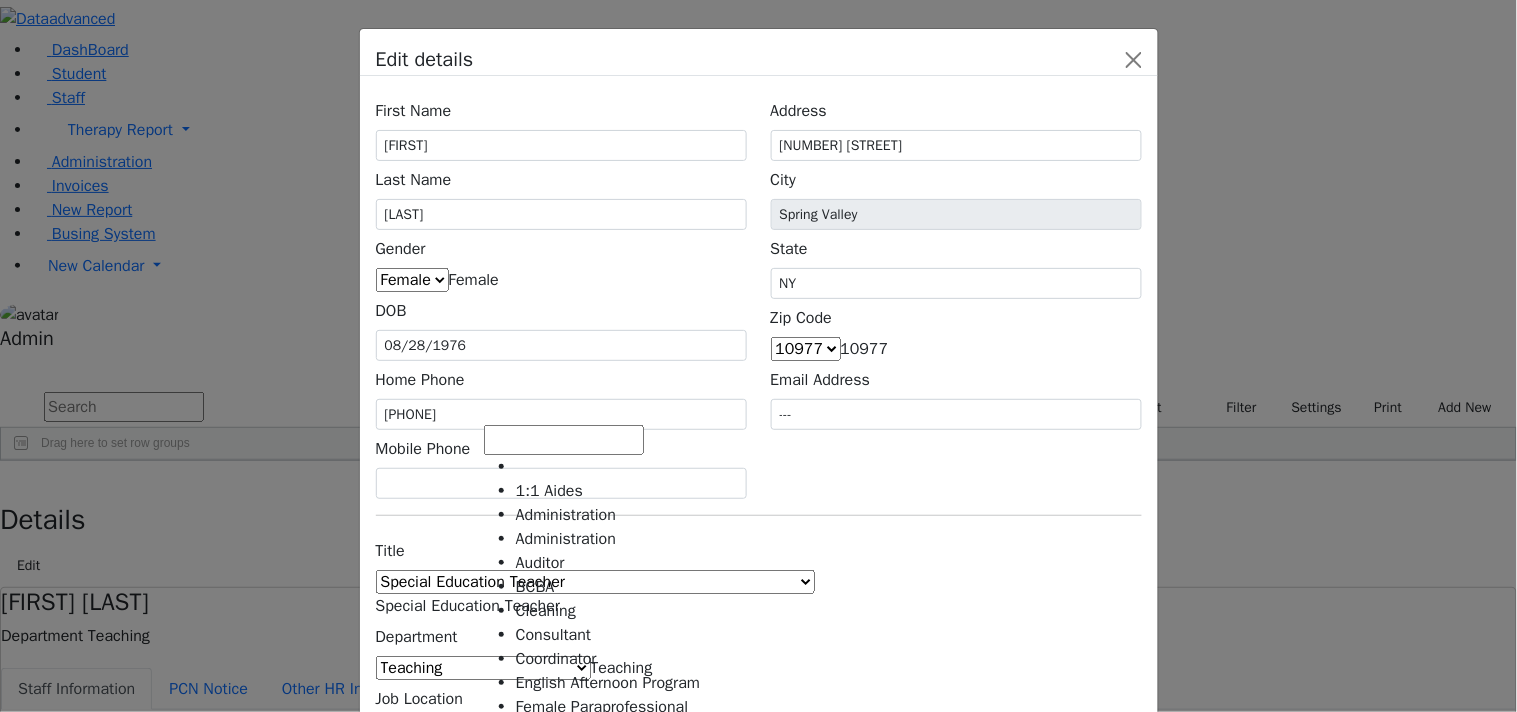 scroll, scrollTop: 430, scrollLeft: 0, axis: vertical 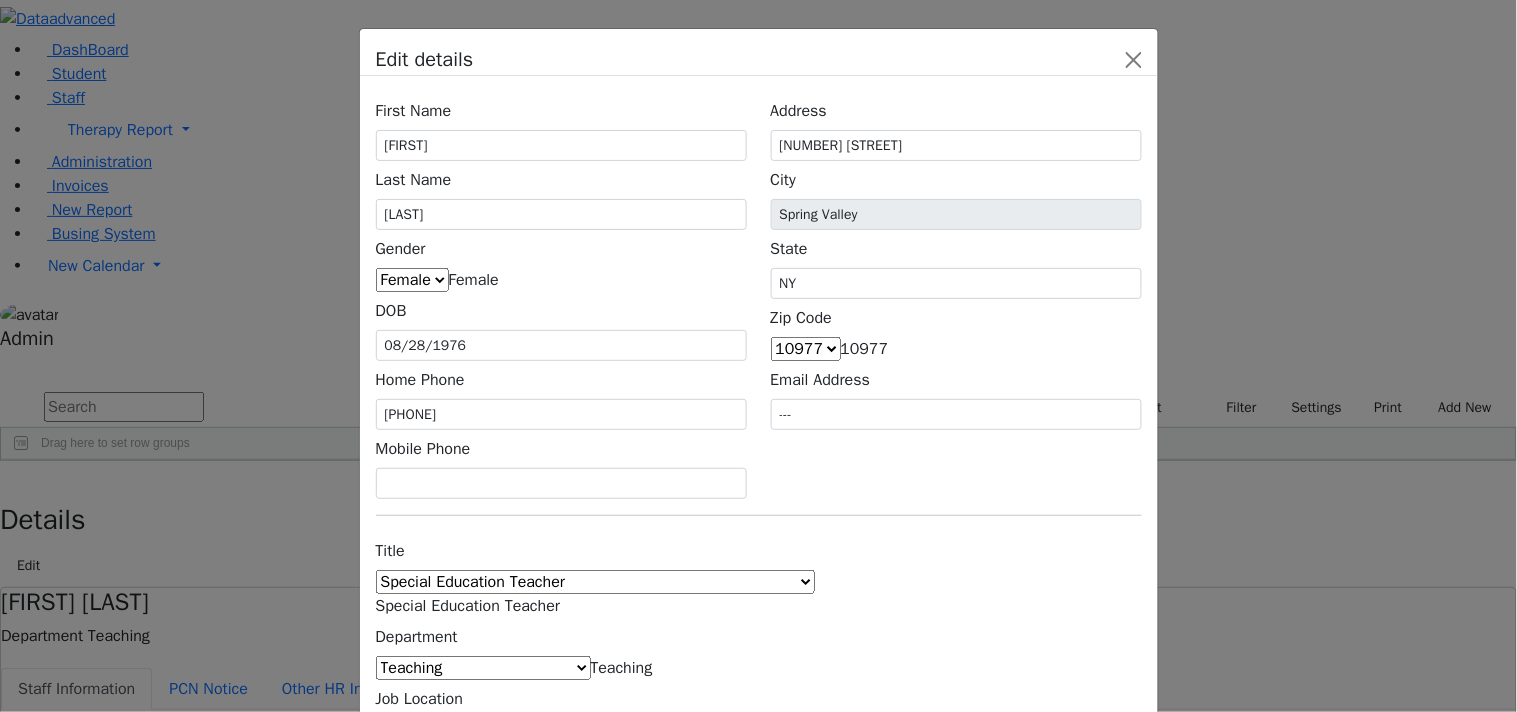 click on "Teaching" at bounding box center (622, 668) 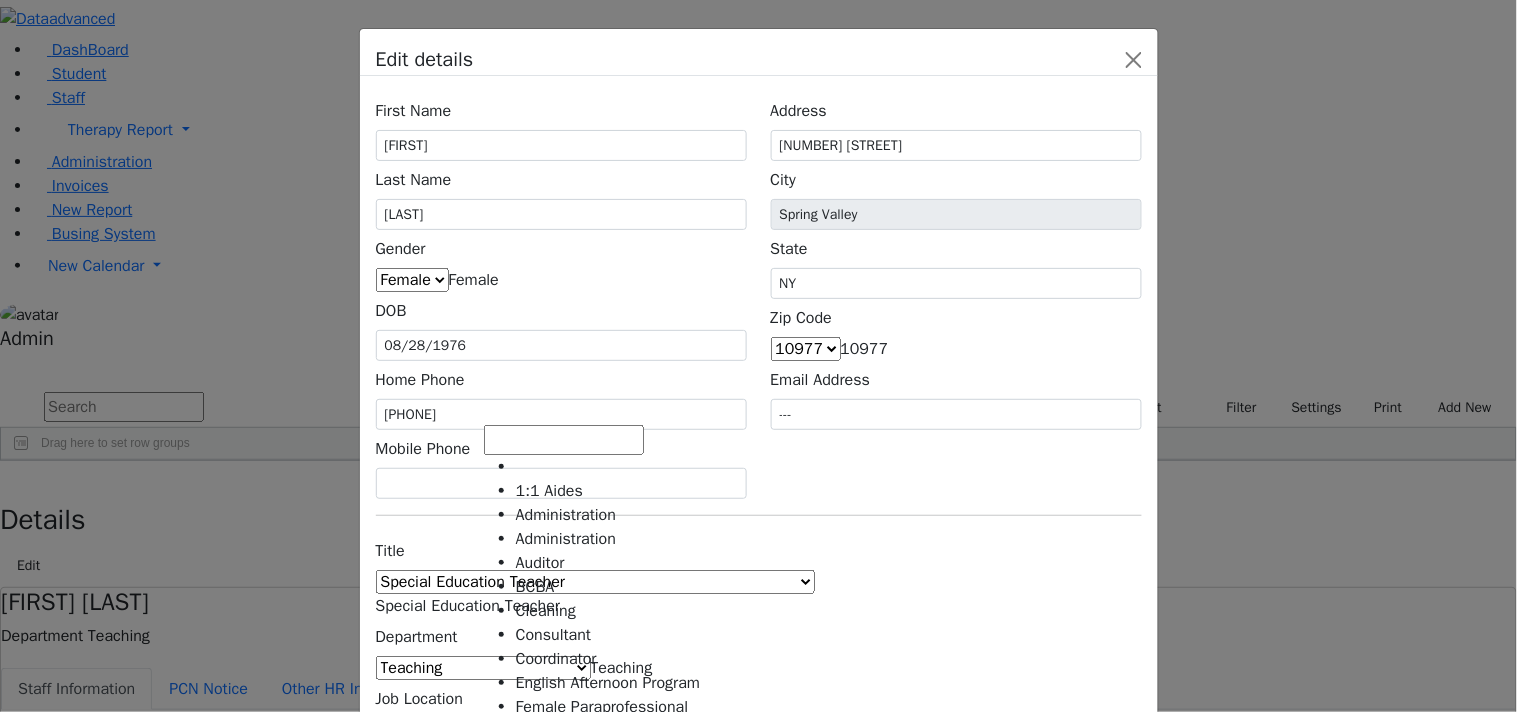 scroll, scrollTop: 430, scrollLeft: 0, axis: vertical 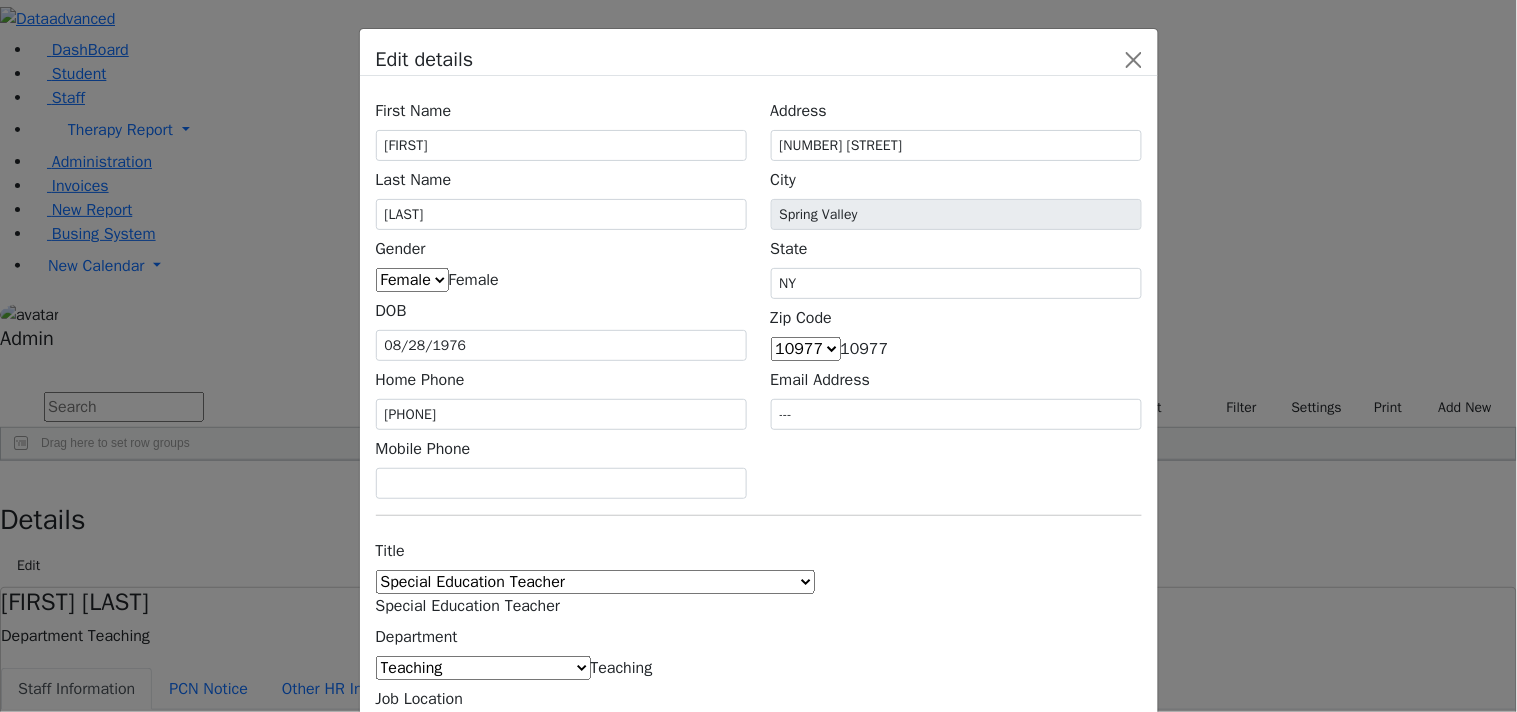 click on "Title
1:1 Aide
Administration
Administrator
Assistant Principal
Assistant Superintendent
Associate Principal
Audiologist
BCBA
Bus Aide
Bus Driver
Child Psychiatrist Consultant
Cleaner
Community Liaison
Computer Technician
Consultant
Coordinator
COTA
CSE Secretary
CSE/CPSE Chairperson
Daycare
Director of Clinical Services
District Treasurer
Executive Assistance
Instructional Facilitator
Internal Claims Auditor
Junior Counselor
Liaison
Lifeguard
Maintenance
Maintenance Assistant
Maintenance Manager
Music Therapist
N/A
Non-Certified Teacher
Nurse
Occupational Therapist
OTR/L
OTR/L
OTR/L
Payroll
Physical Therapist
Physical Therapist Assistant
Physical Therapist/PTA
Principal
RBT" at bounding box center (759, 733) 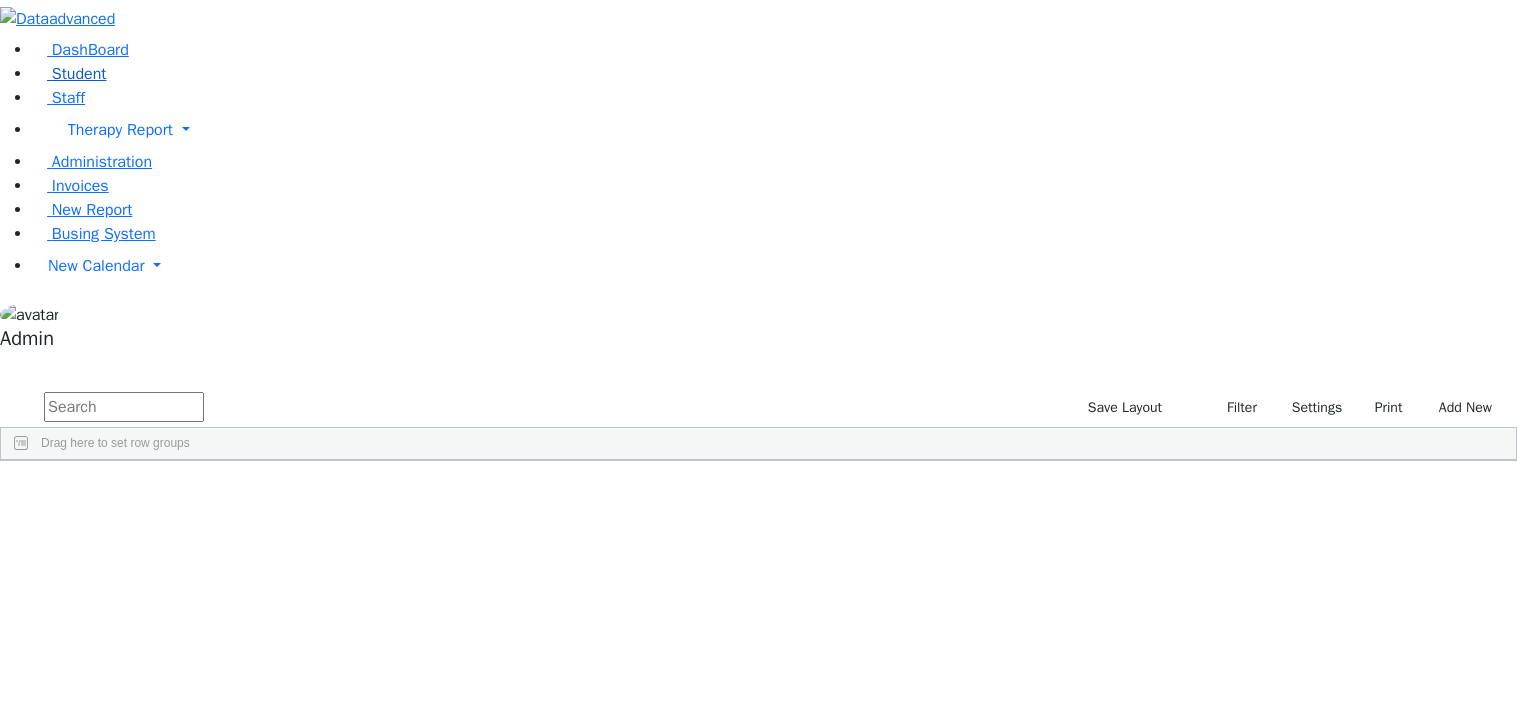 scroll, scrollTop: 0, scrollLeft: 0, axis: both 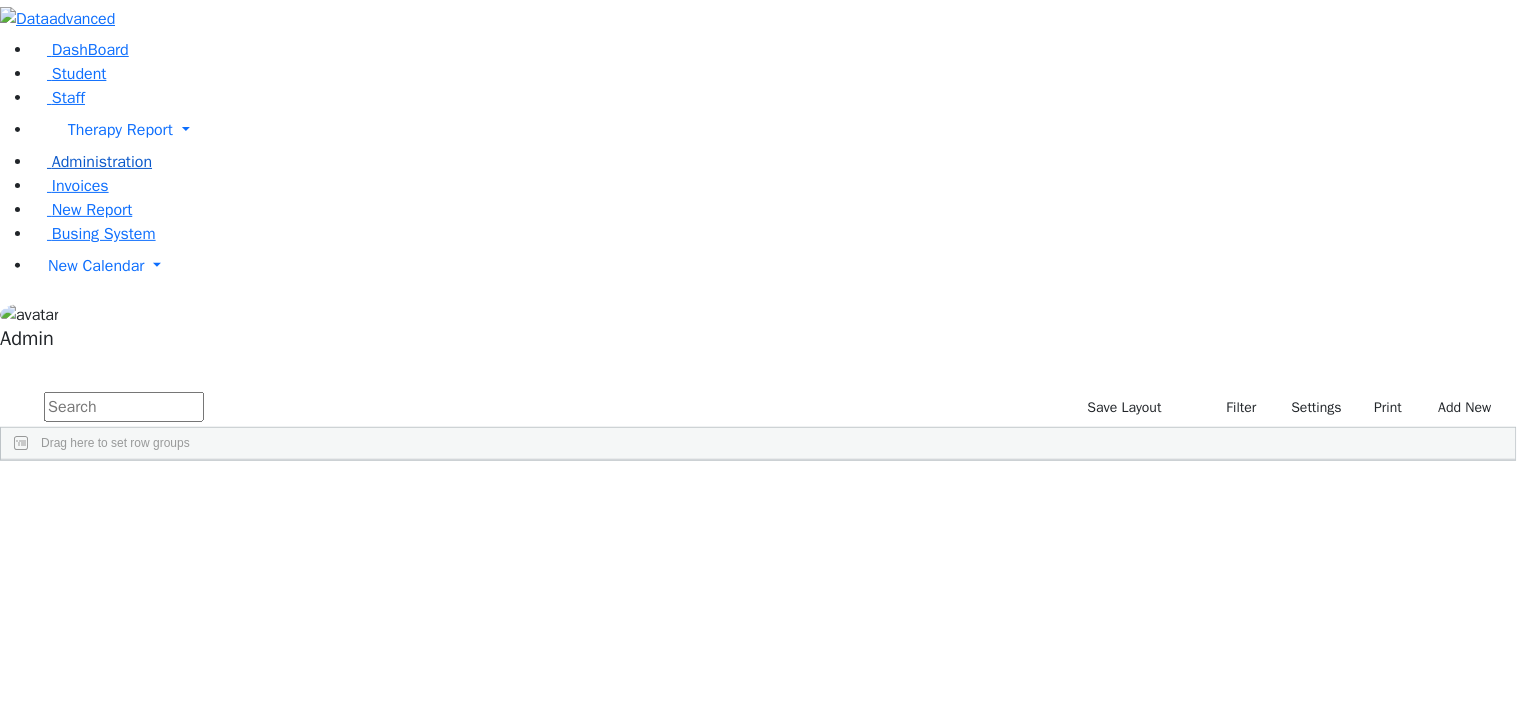 click on "Administration" at bounding box center (102, 162) 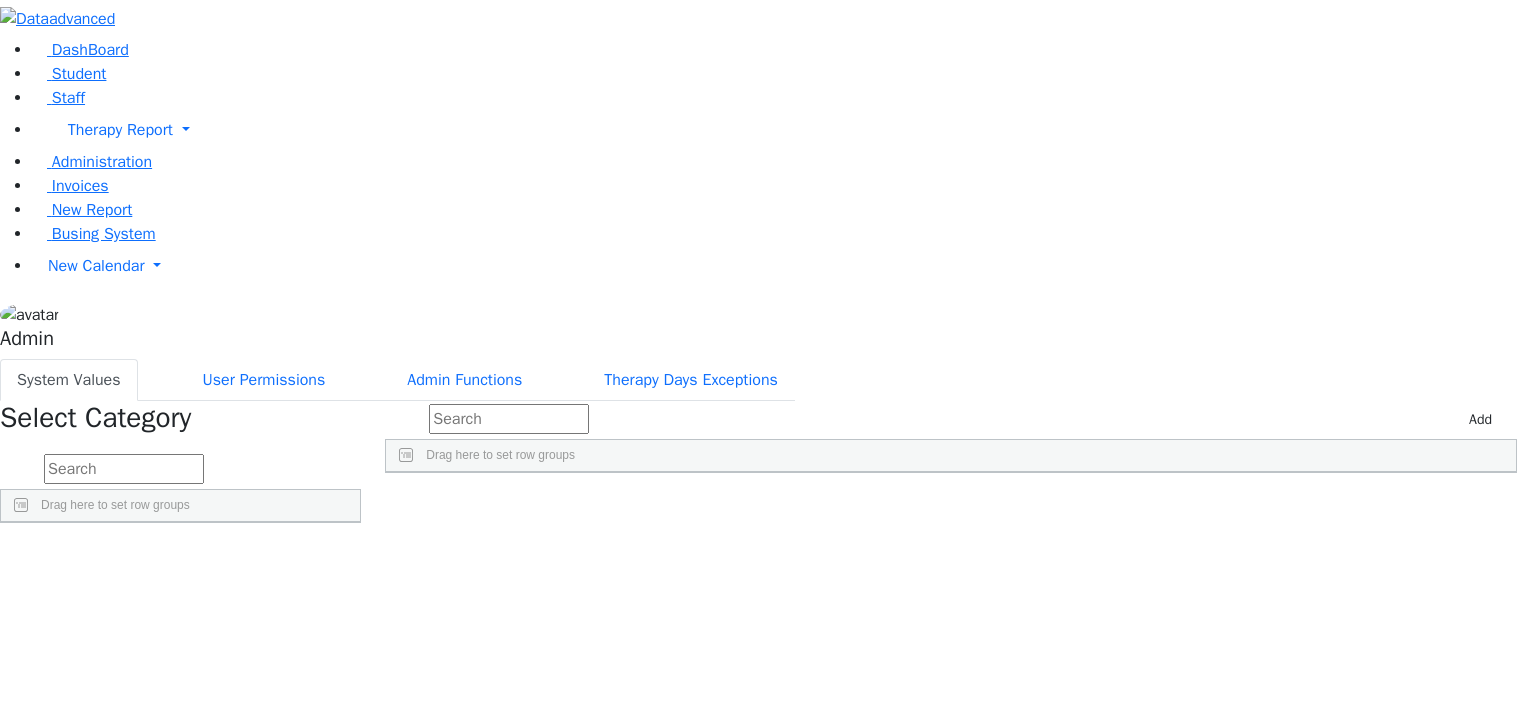 scroll, scrollTop: 0, scrollLeft: 0, axis: both 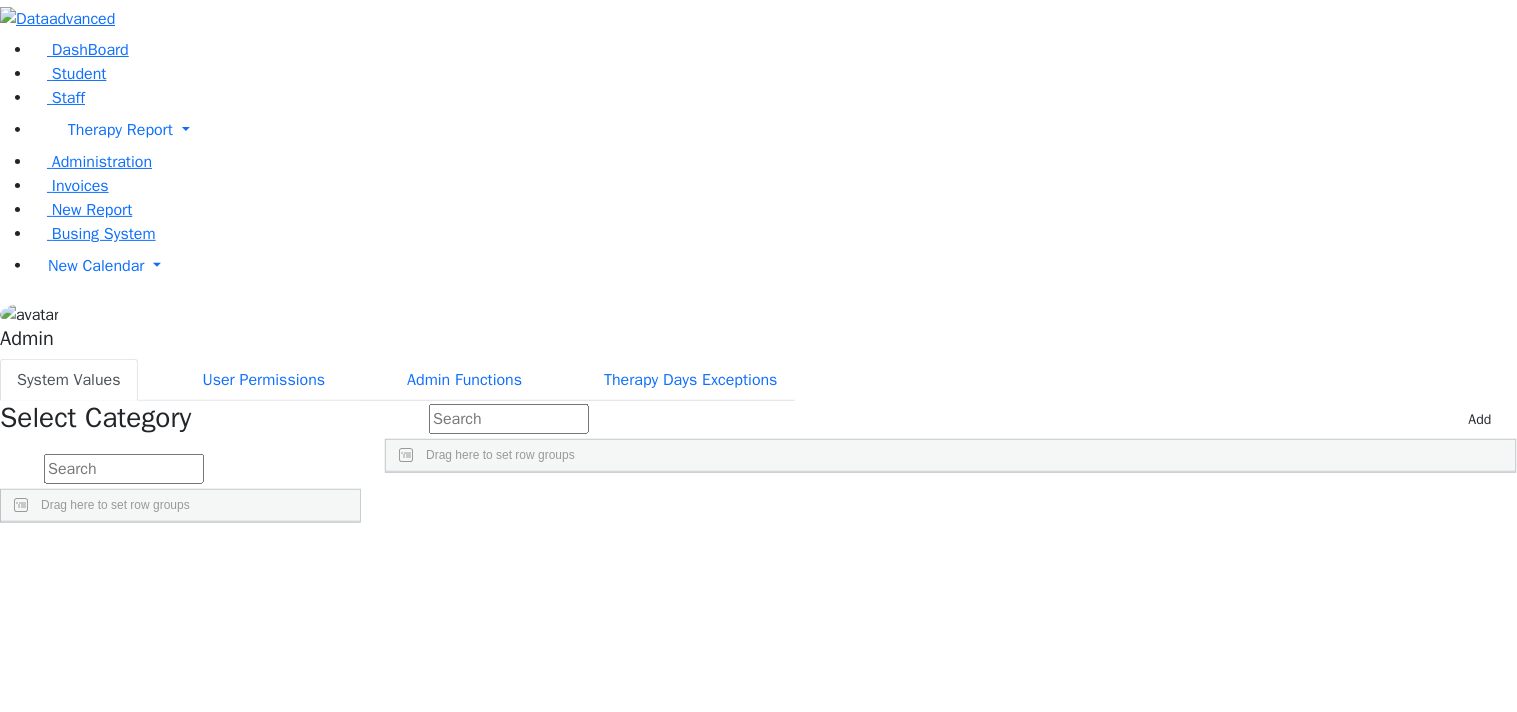 click at bounding box center [124, 469] 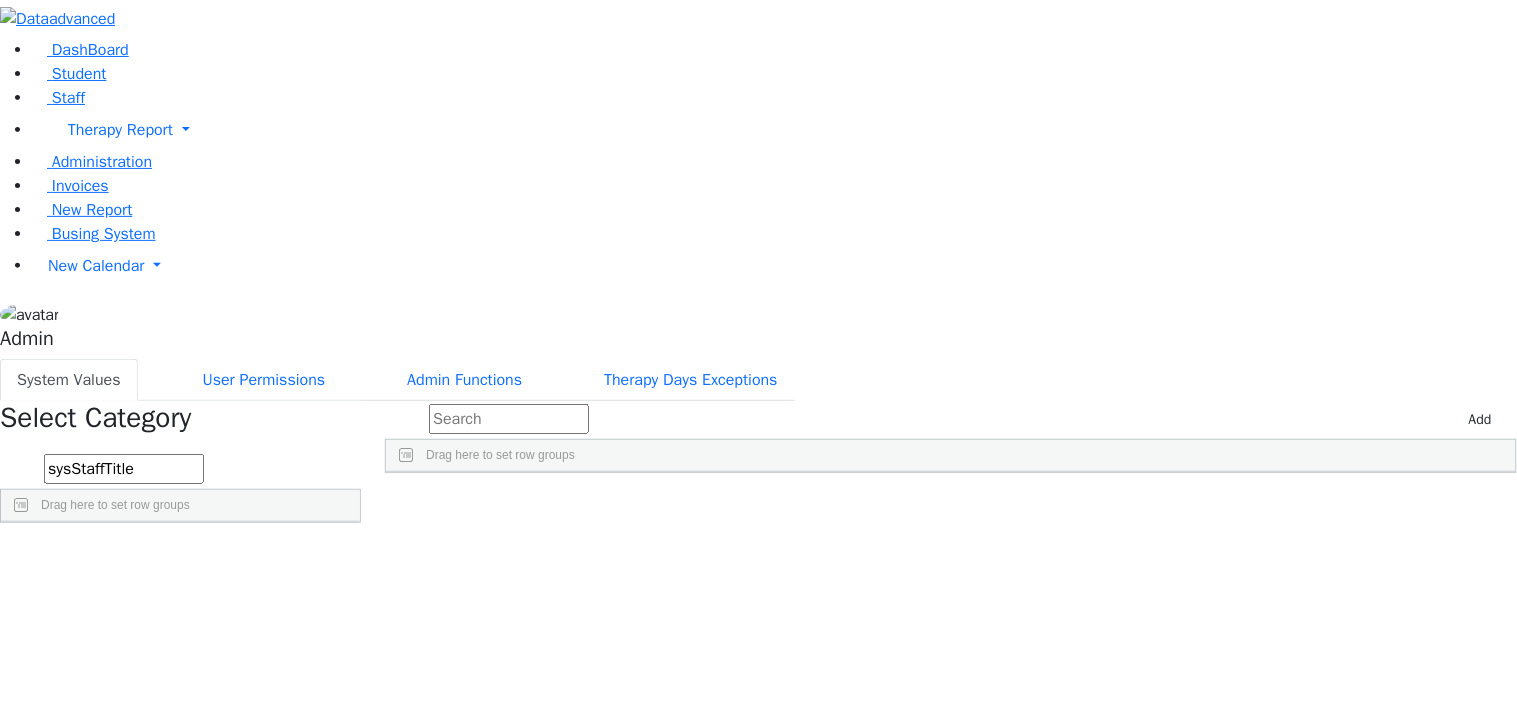 click on "sysStaffTitle" at bounding box center [124, 469] 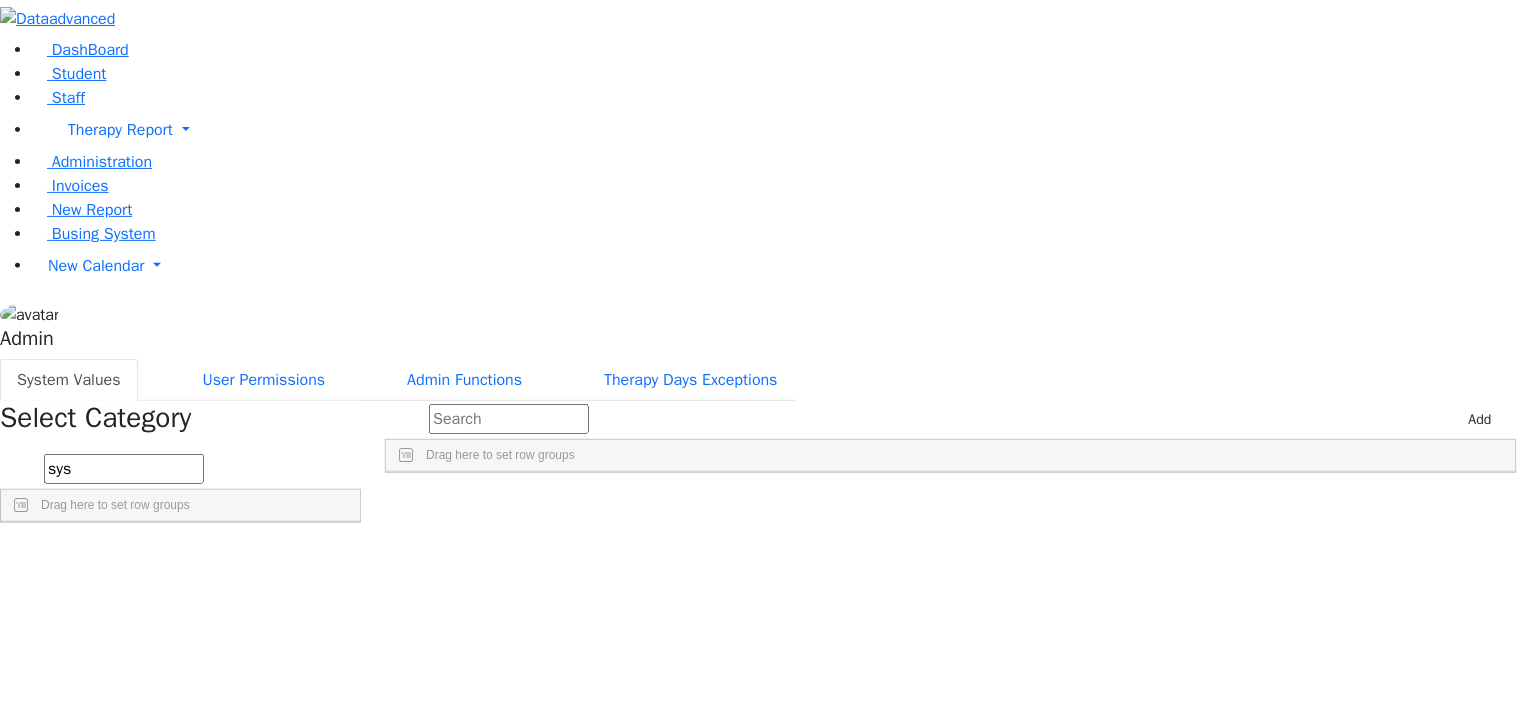 type on "sys" 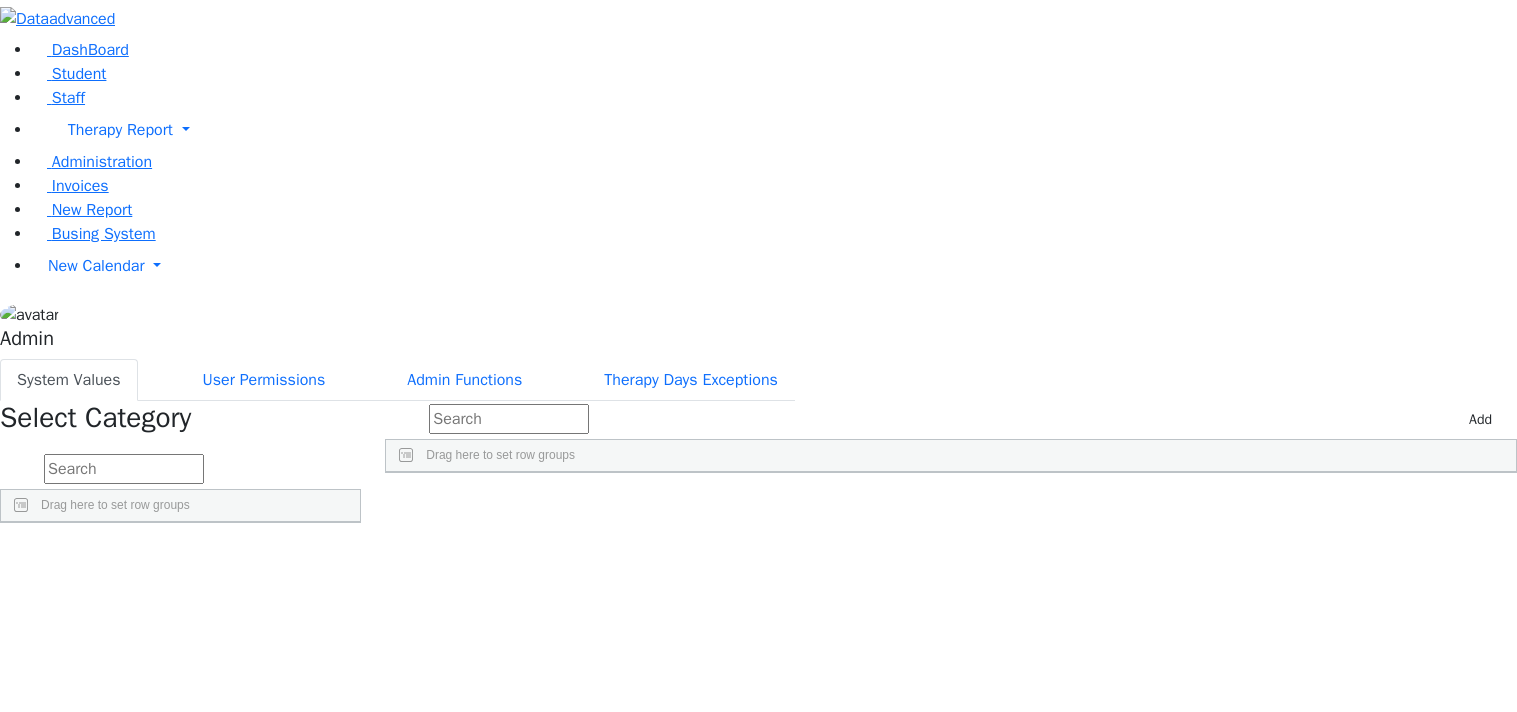 scroll, scrollTop: 0, scrollLeft: 0, axis: both 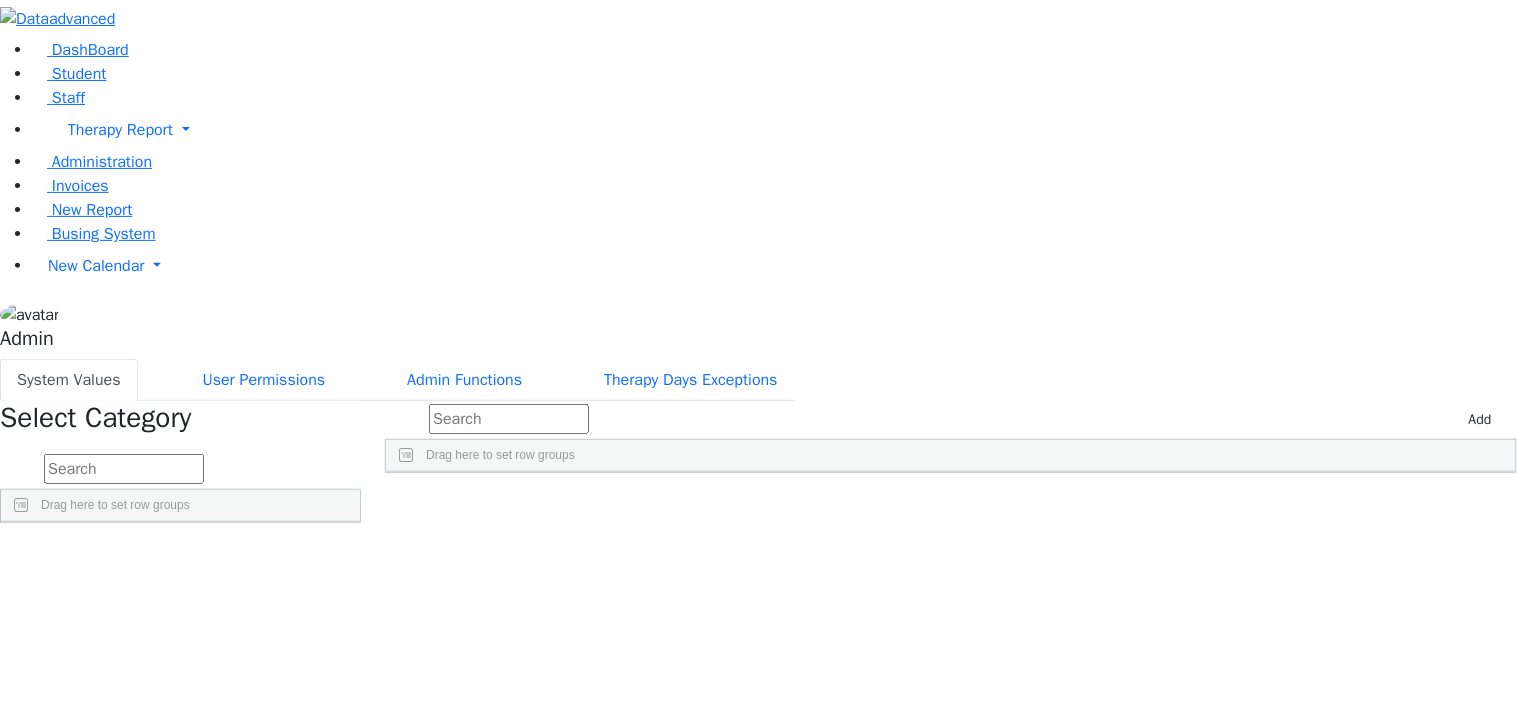 click on "Detail" at bounding box center [320, 625] 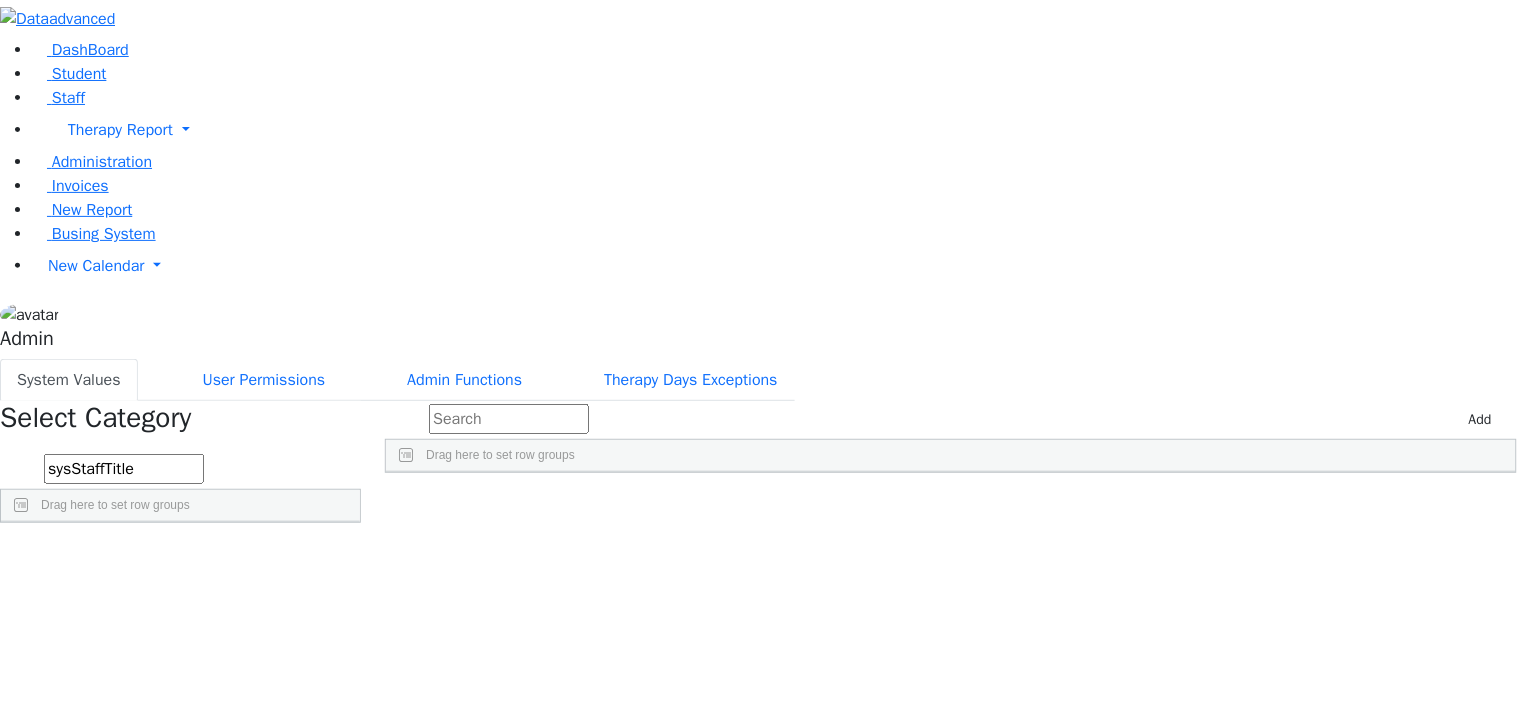 scroll, scrollTop: 0, scrollLeft: 0, axis: both 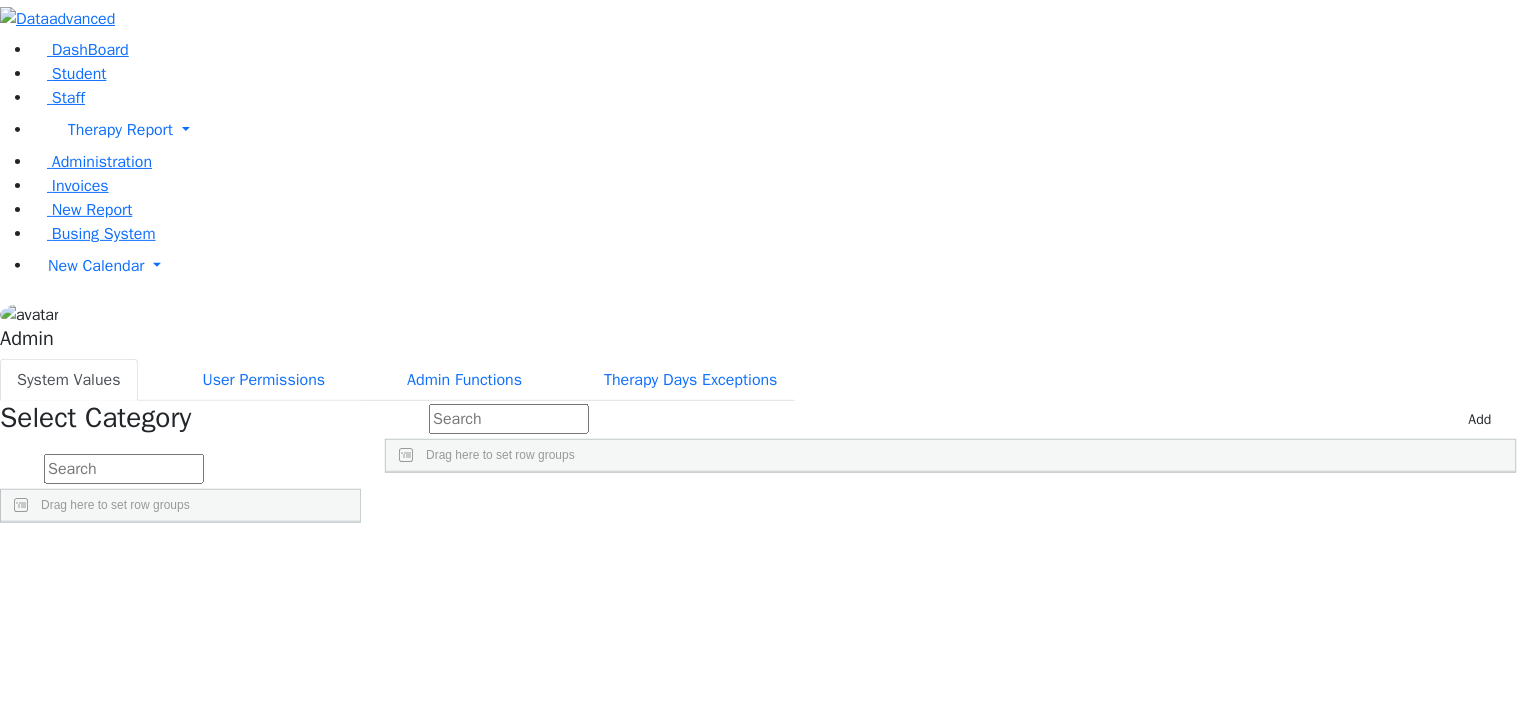 click on "Detail" at bounding box center [319, 788] 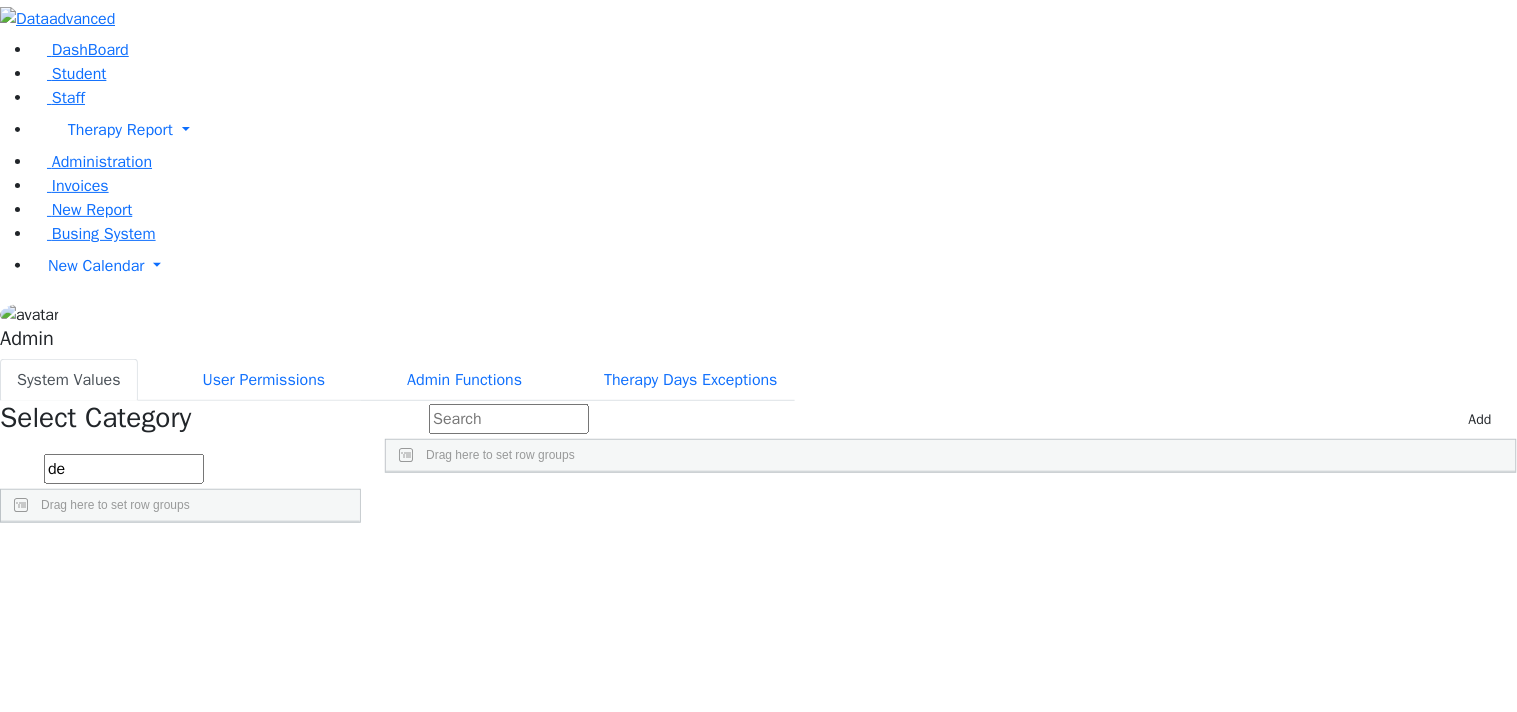 click on "Detail" at bounding box center (319, 736) 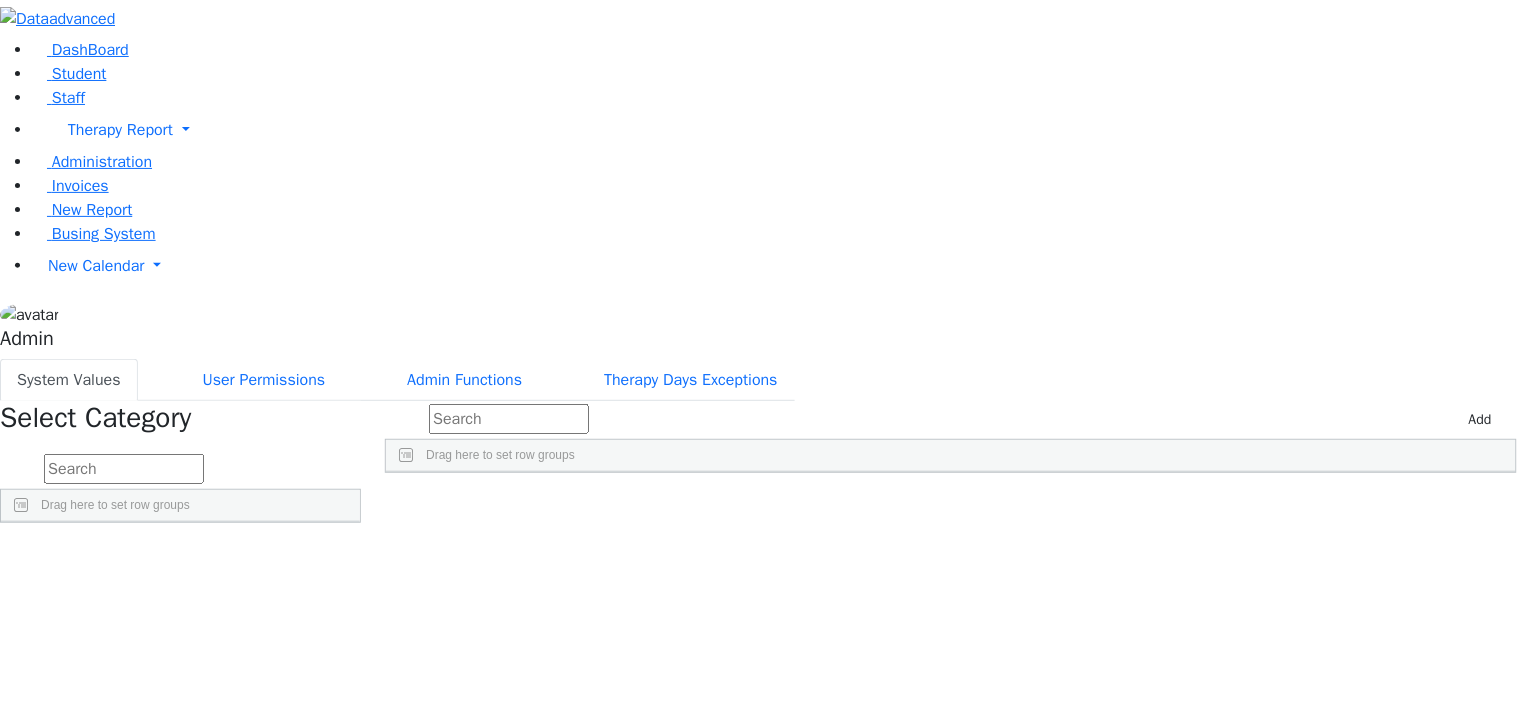 type 